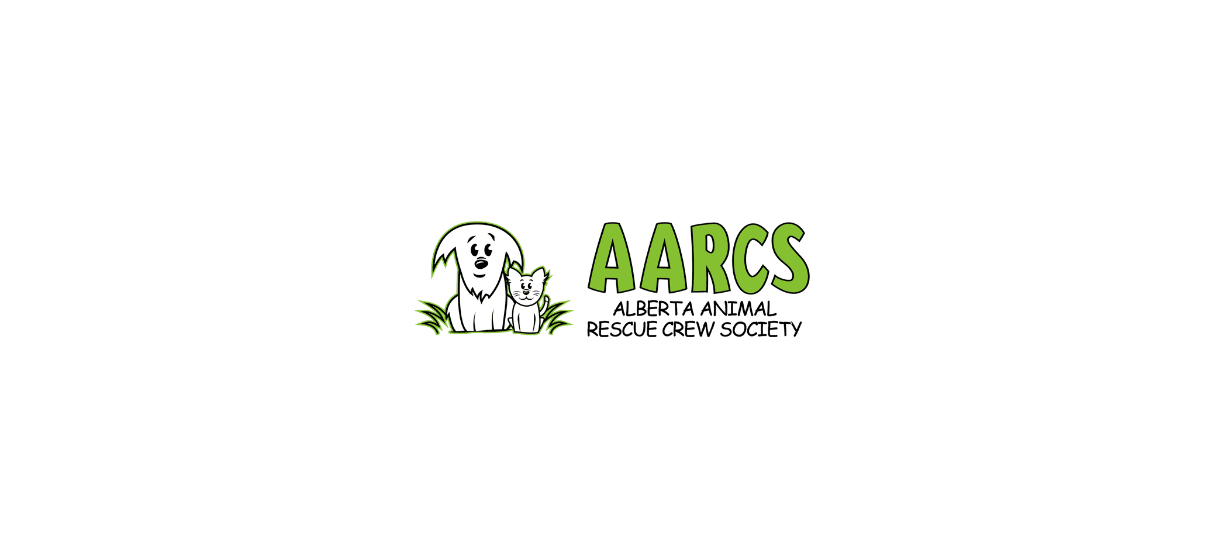 scroll, scrollTop: 0, scrollLeft: 0, axis: both 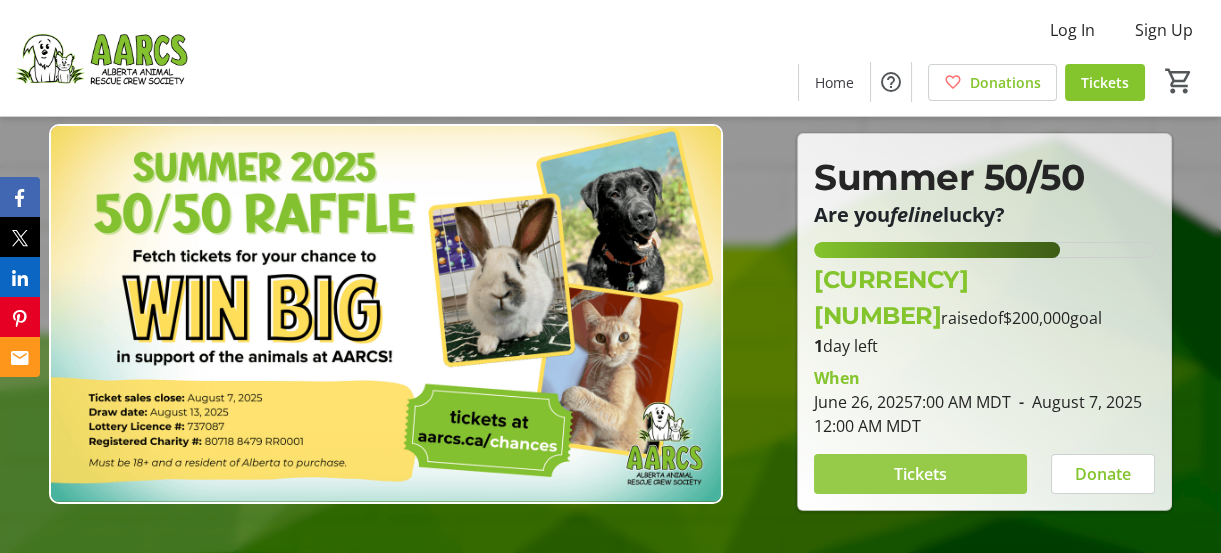 click on "Tickets" at bounding box center [920, 474] 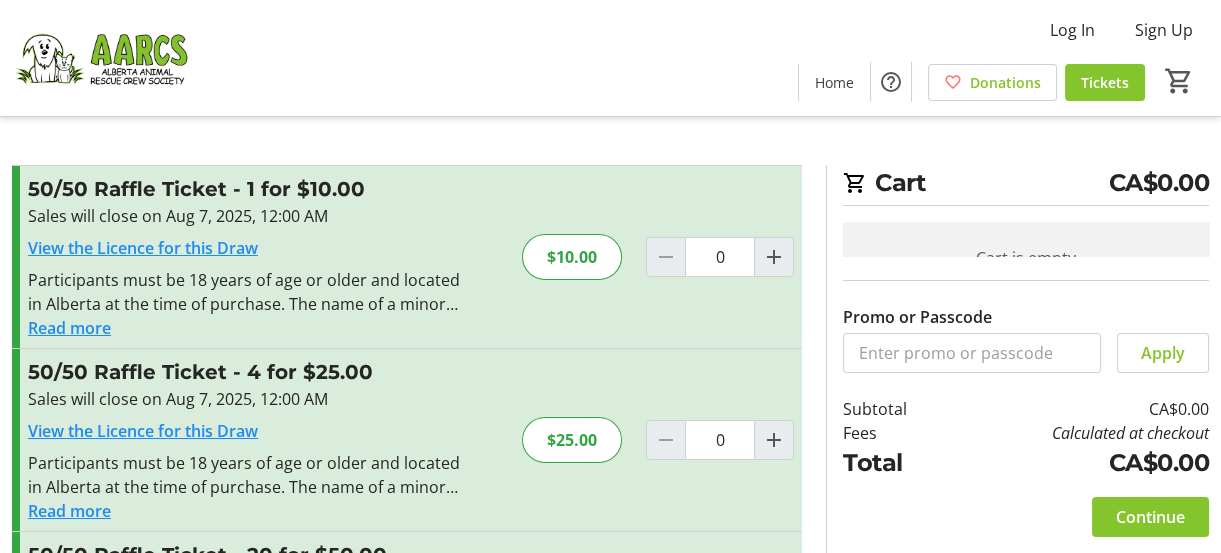 drag, startPoint x: 1218, startPoint y: 290, endPoint x: 1229, endPoint y: 419, distance: 129.46814 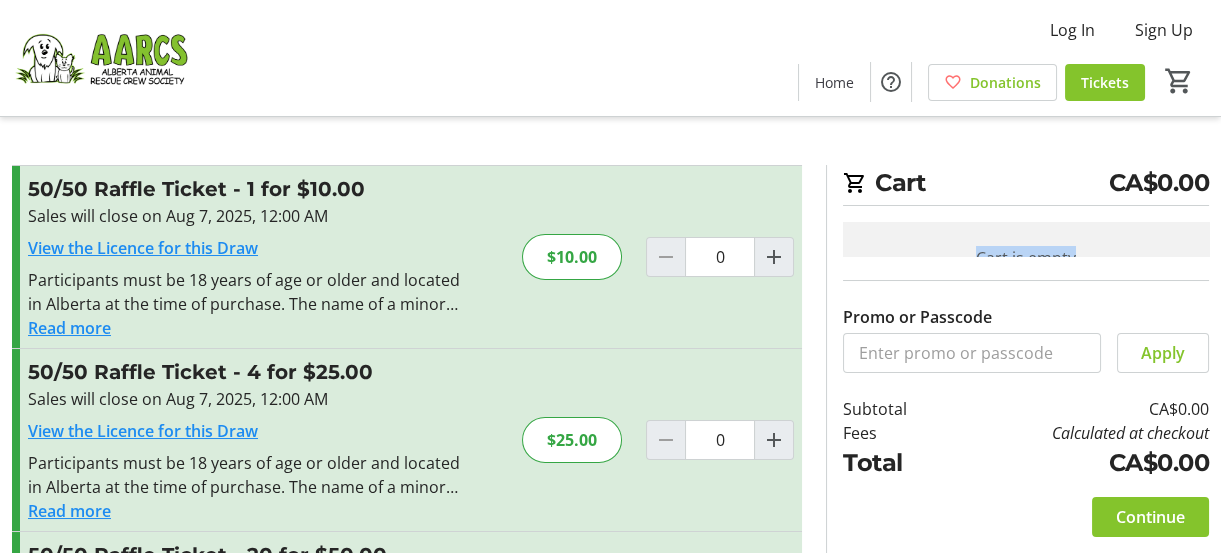 drag, startPoint x: 1219, startPoint y: 165, endPoint x: 1227, endPoint y: 208, distance: 43.737854 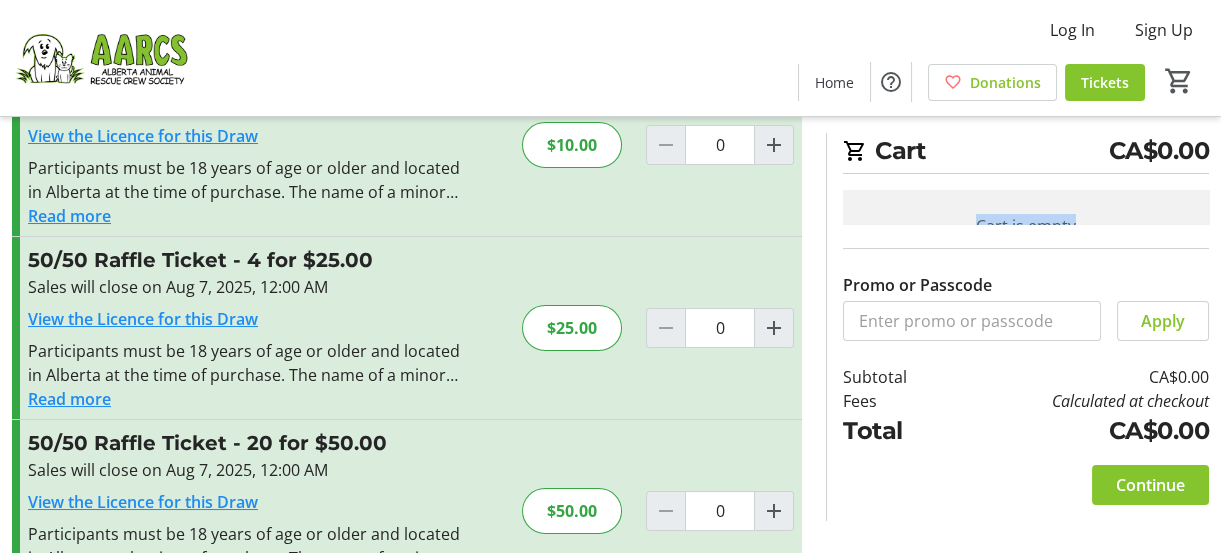 scroll, scrollTop: 76, scrollLeft: 0, axis: vertical 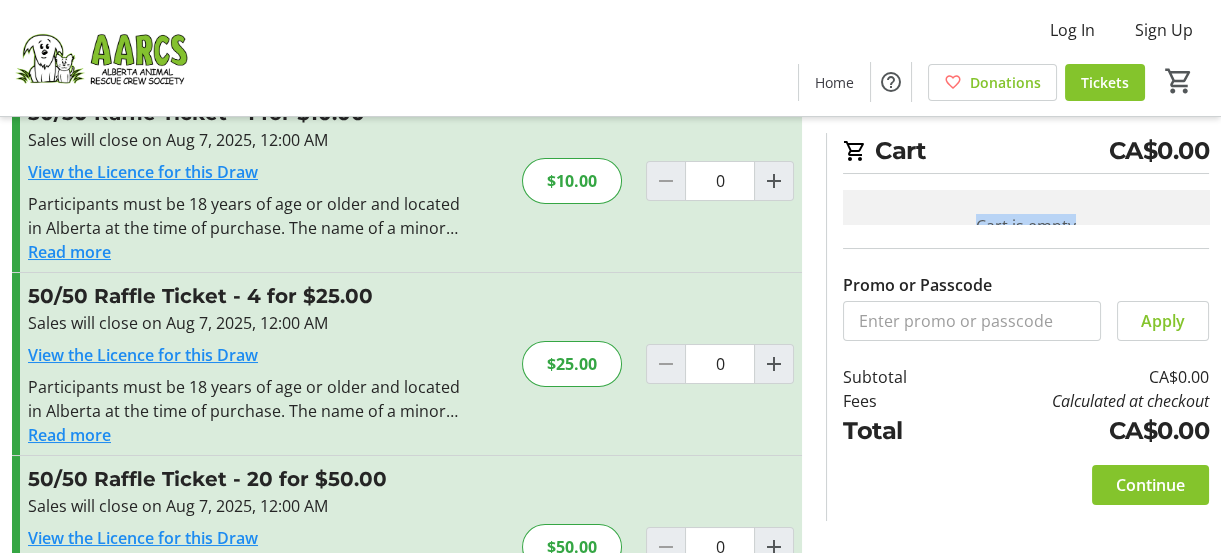 click on "Cart is empty" 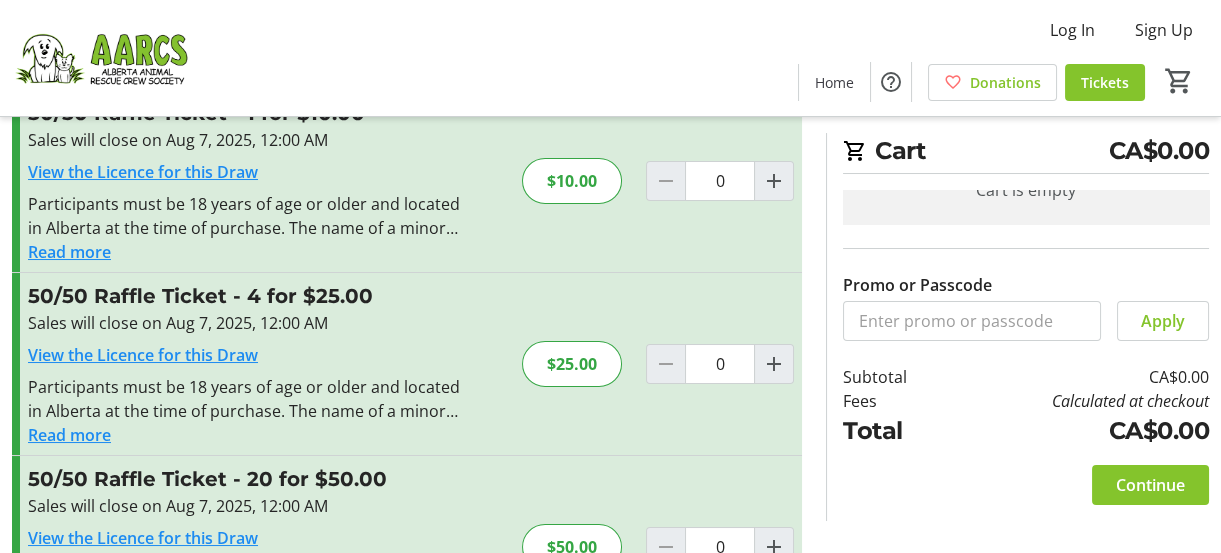 scroll, scrollTop: 37, scrollLeft: 0, axis: vertical 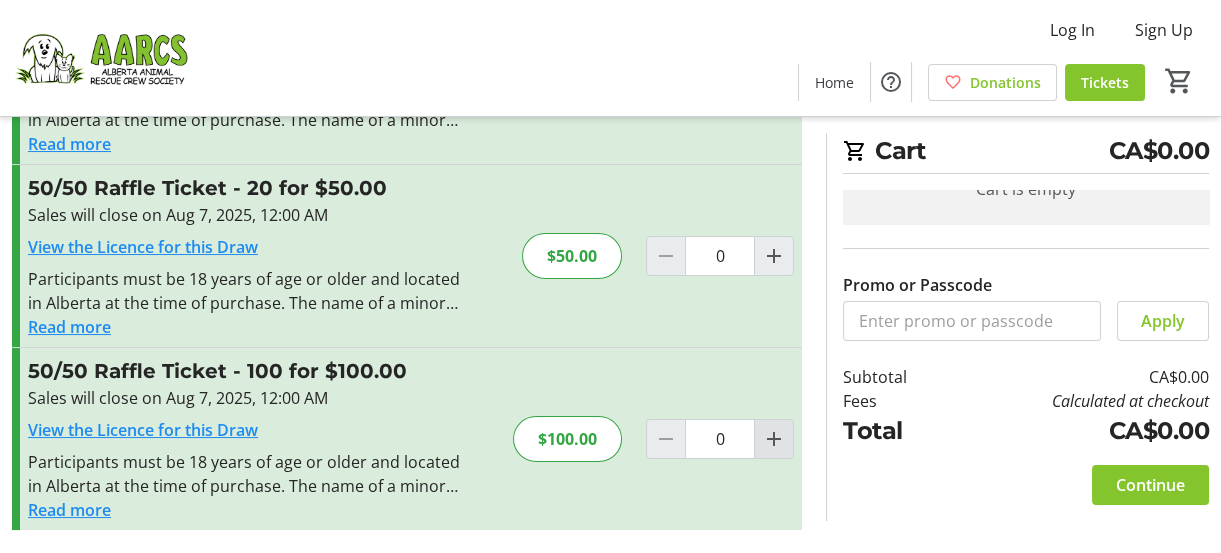 click 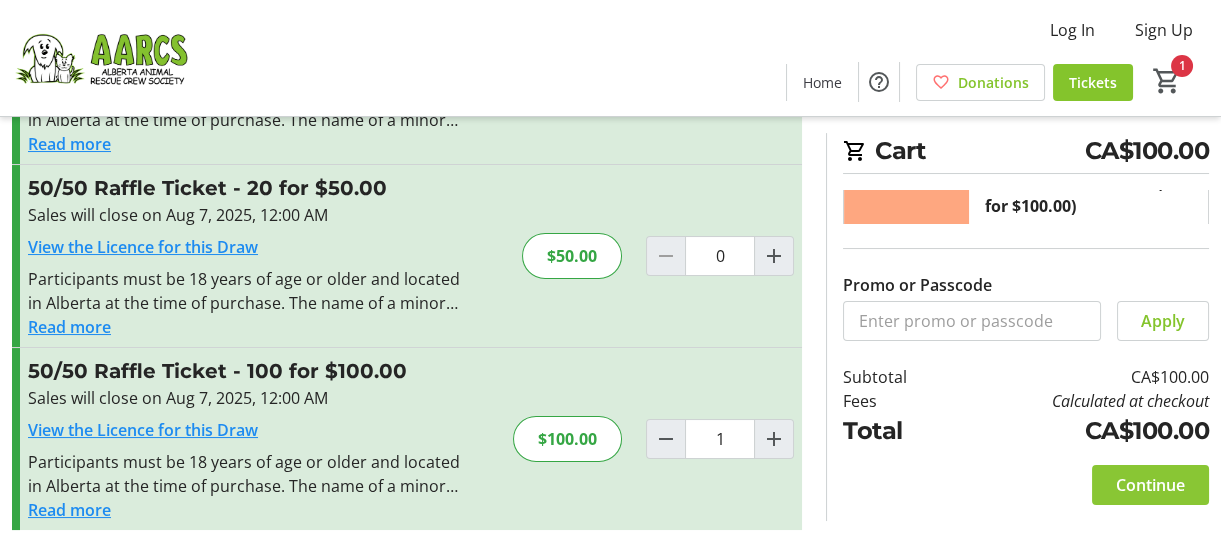 click on "Continue" 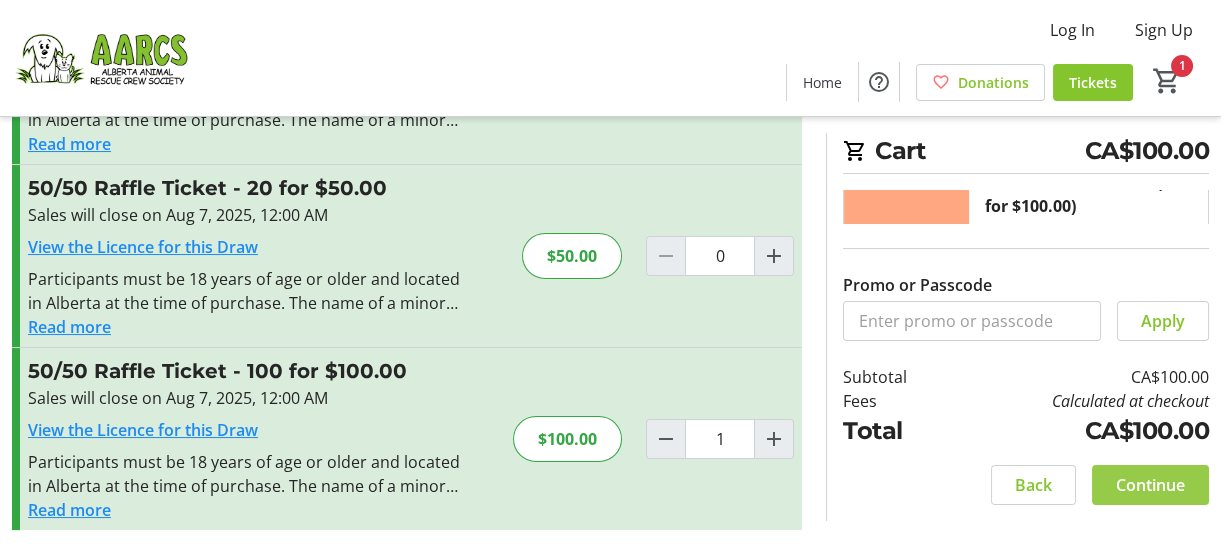 scroll, scrollTop: 0, scrollLeft: 0, axis: both 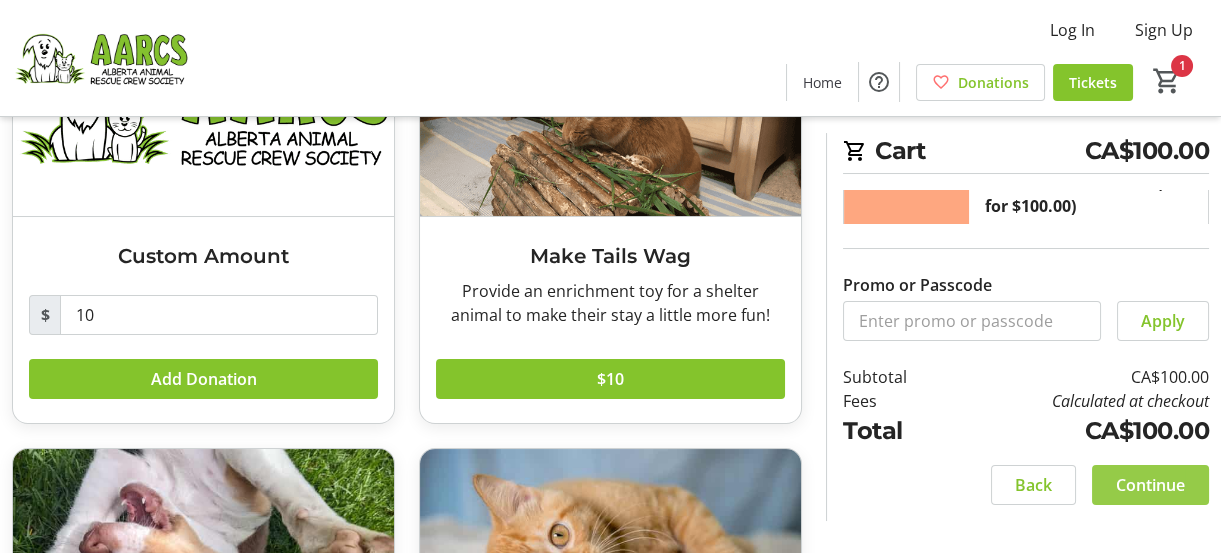 click on "Continue" 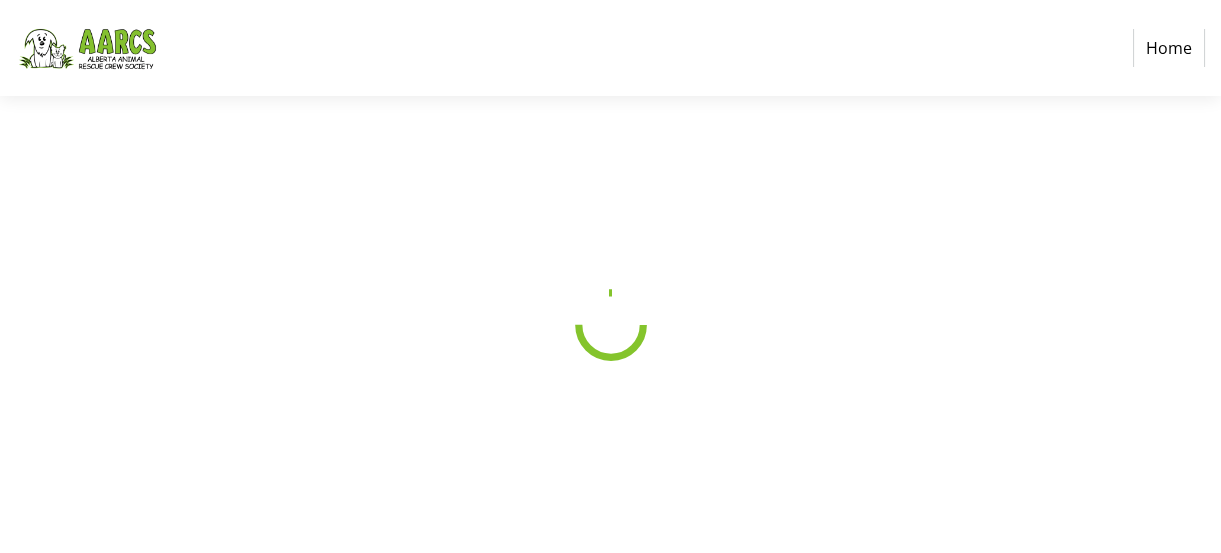 scroll, scrollTop: 0, scrollLeft: 0, axis: both 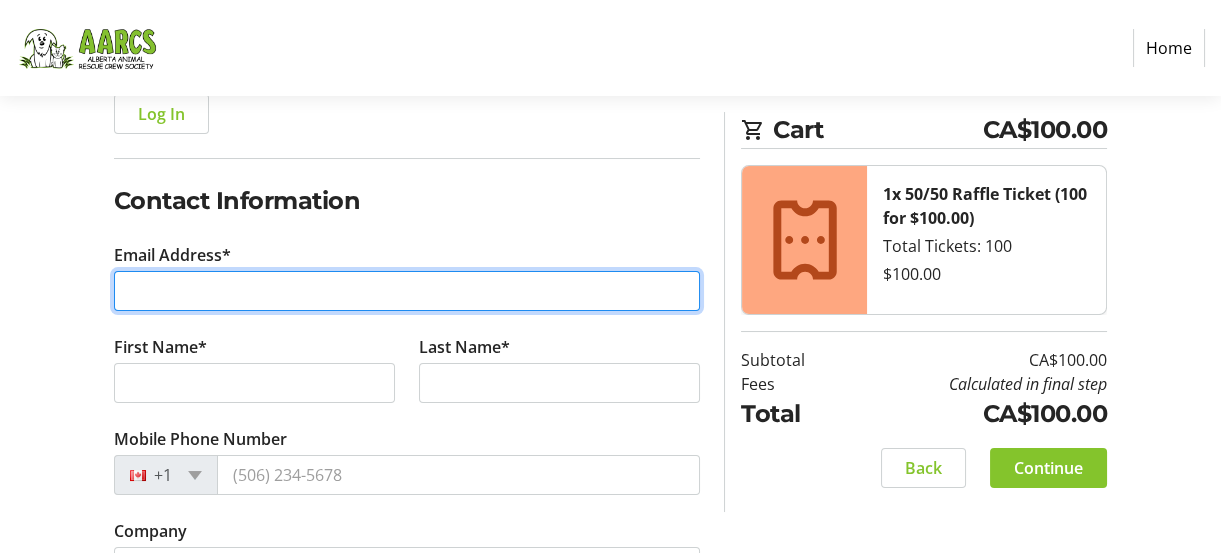 click on "Email Address*" at bounding box center (407, 291) 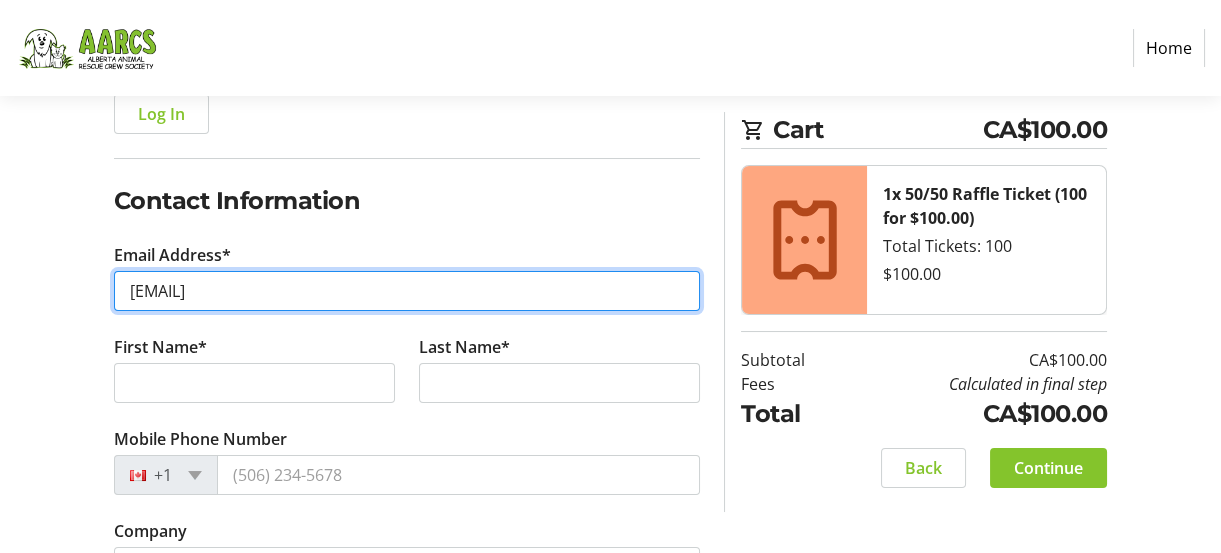 type on "[EMAIL]" 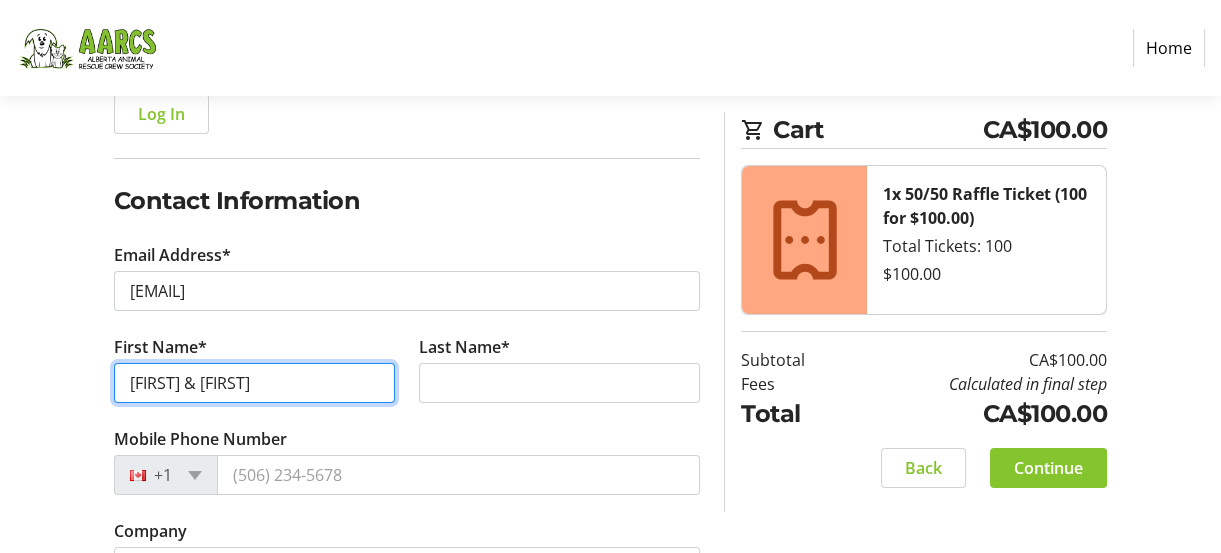 type on "[FIRST] & [FIRST]" 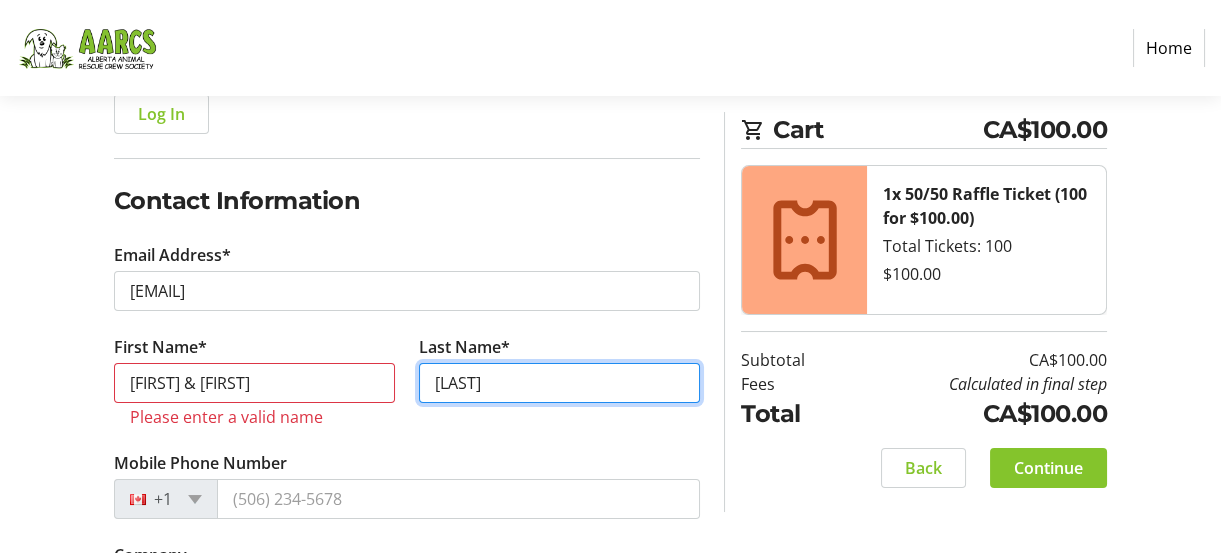 type on "[LAST]" 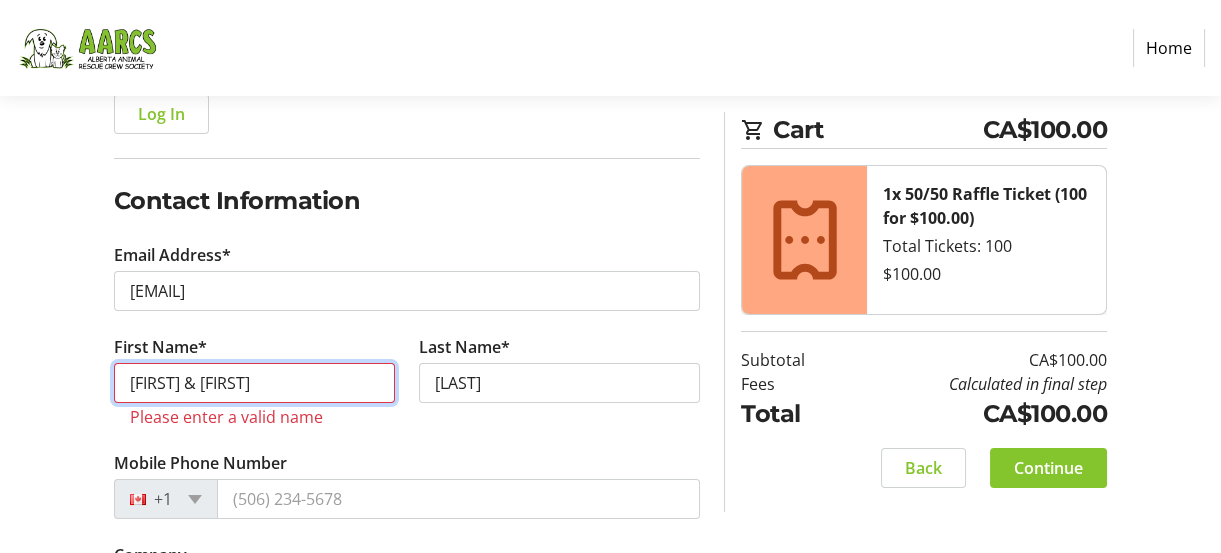 click on "[FIRST] & [FIRST]" at bounding box center [254, 383] 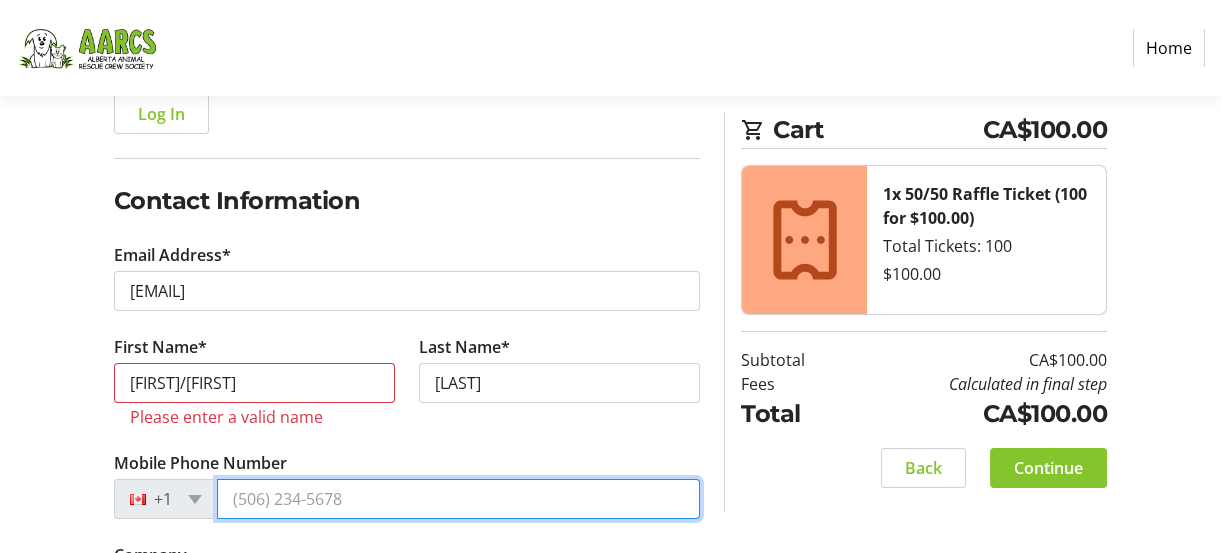 click on "Mobile Phone Number" at bounding box center [459, 499] 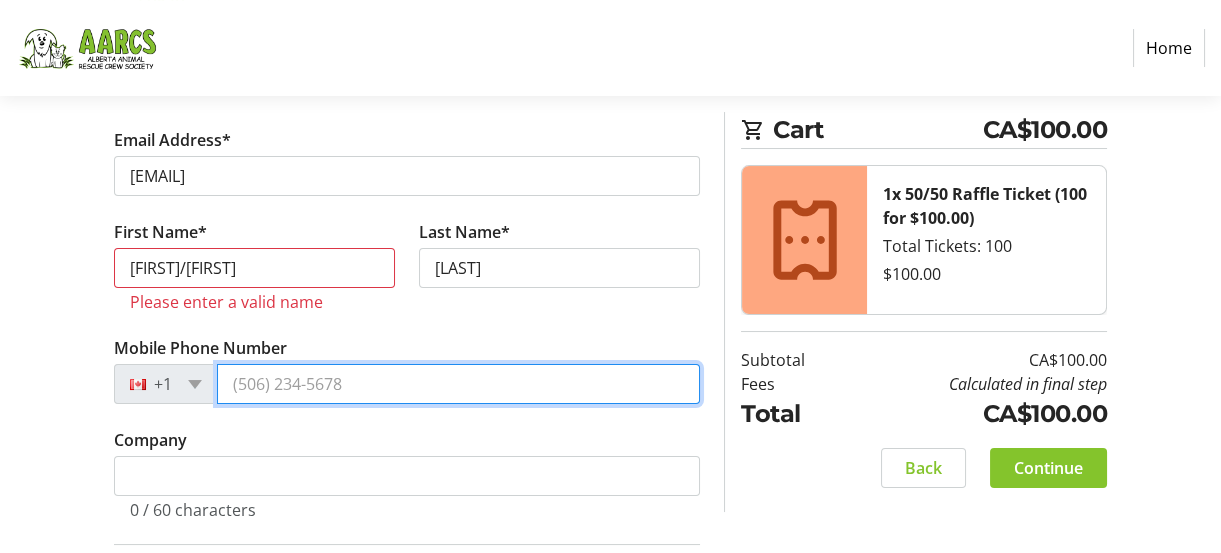 scroll, scrollTop: 402, scrollLeft: 0, axis: vertical 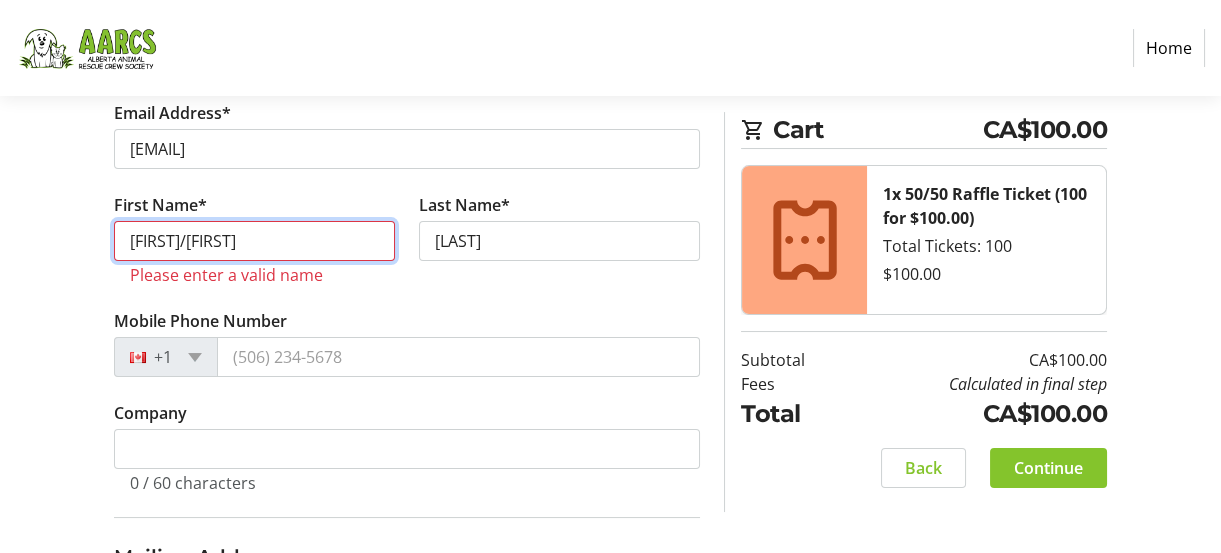 click on "[FIRST]/[FIRST]" at bounding box center [254, 241] 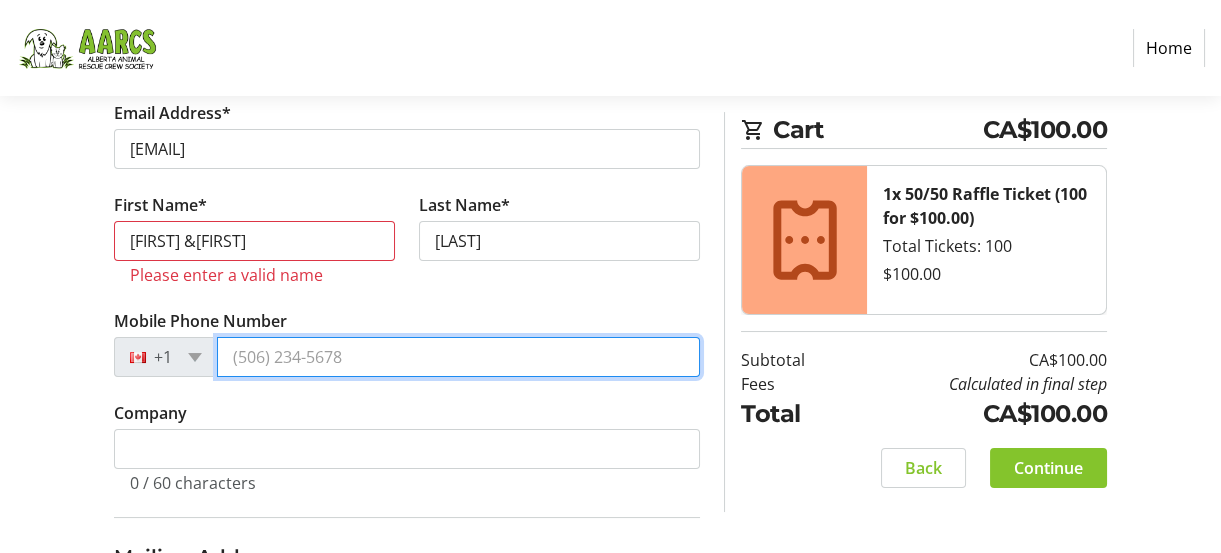 click on "Mobile Phone Number" at bounding box center [459, 357] 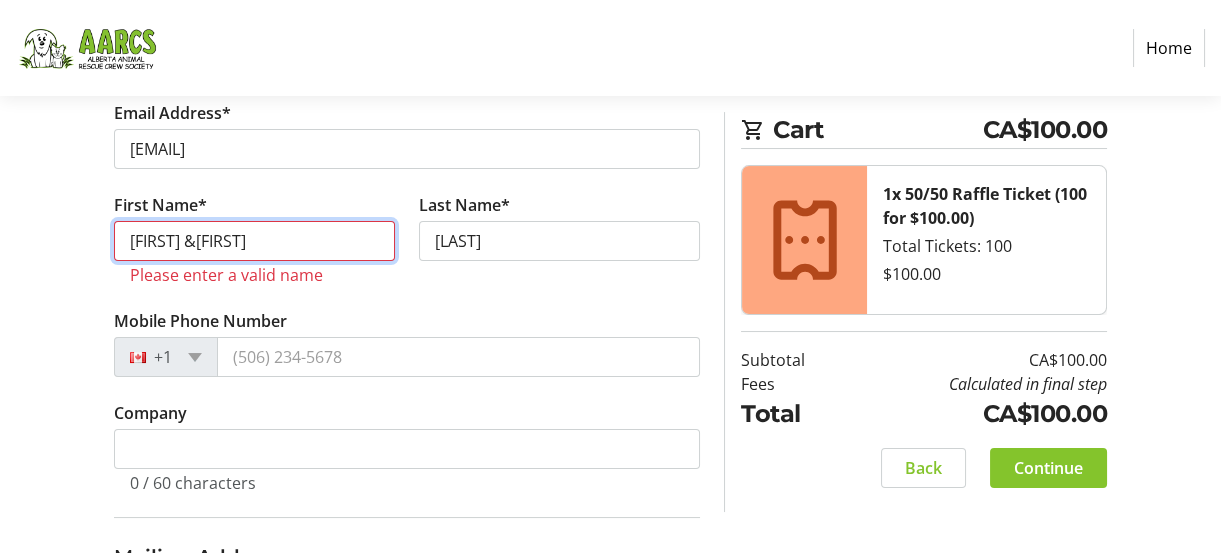 click on "[FIRST] &[FIRST]" at bounding box center (254, 241) 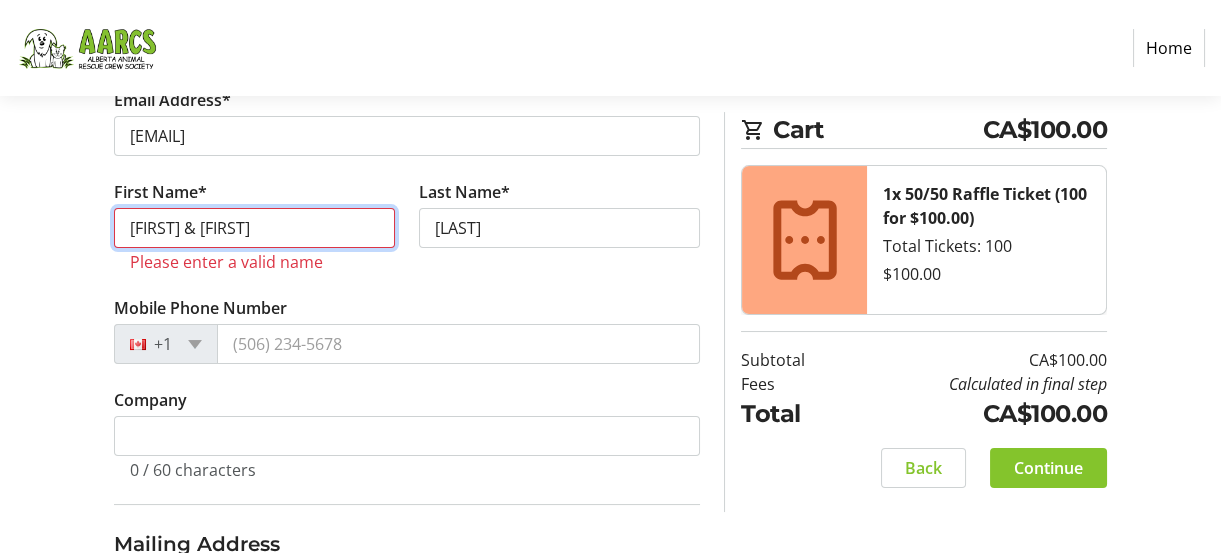 scroll, scrollTop: 420, scrollLeft: 0, axis: vertical 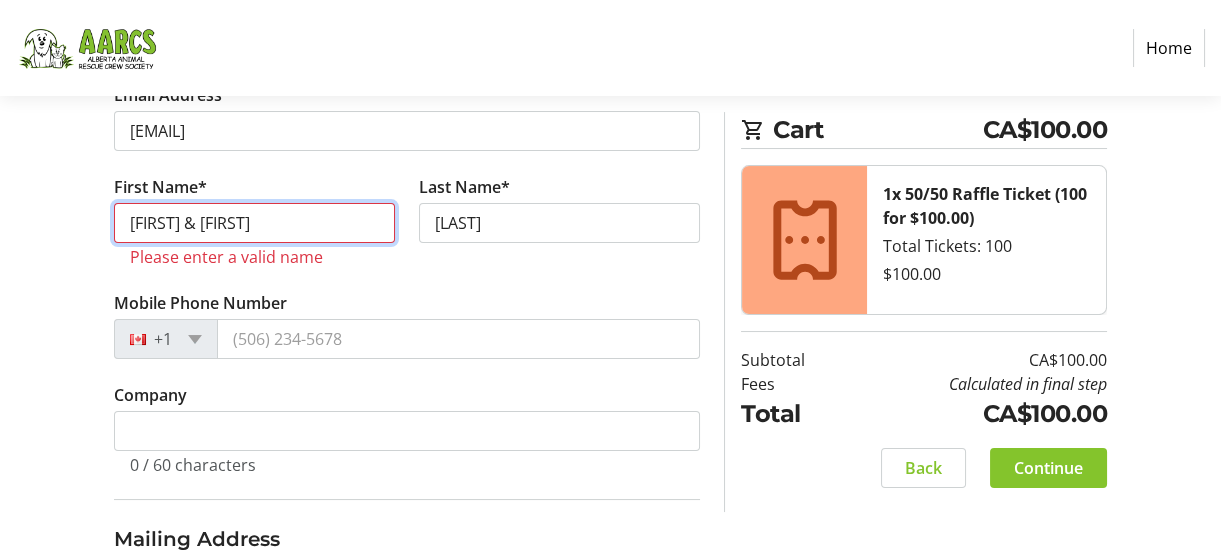 type on "[FIRST] & [FIRST]" 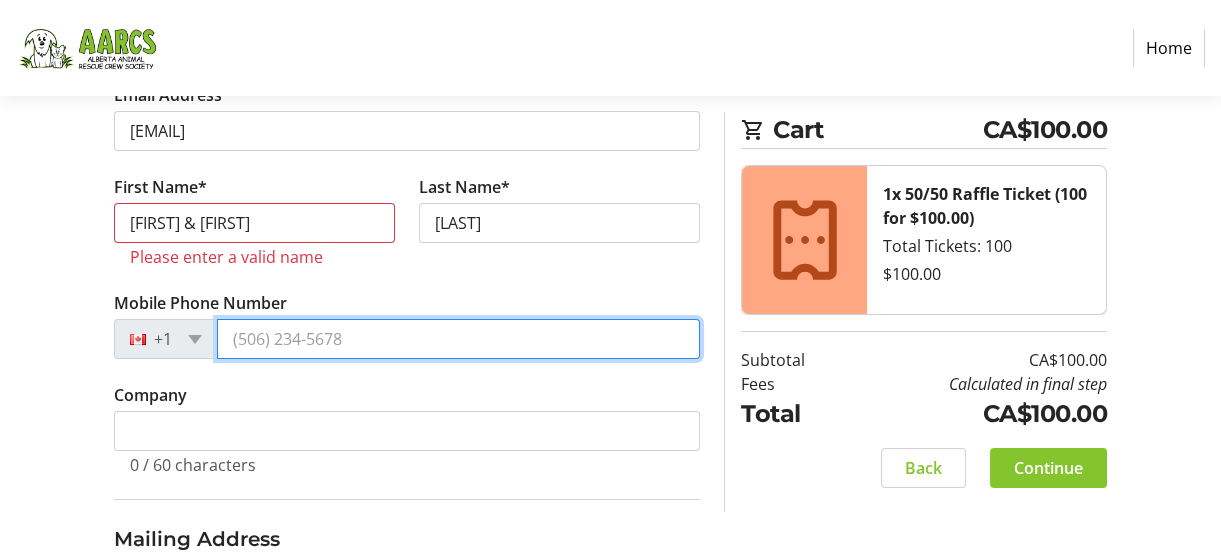 click on "Mobile Phone Number" at bounding box center [459, 339] 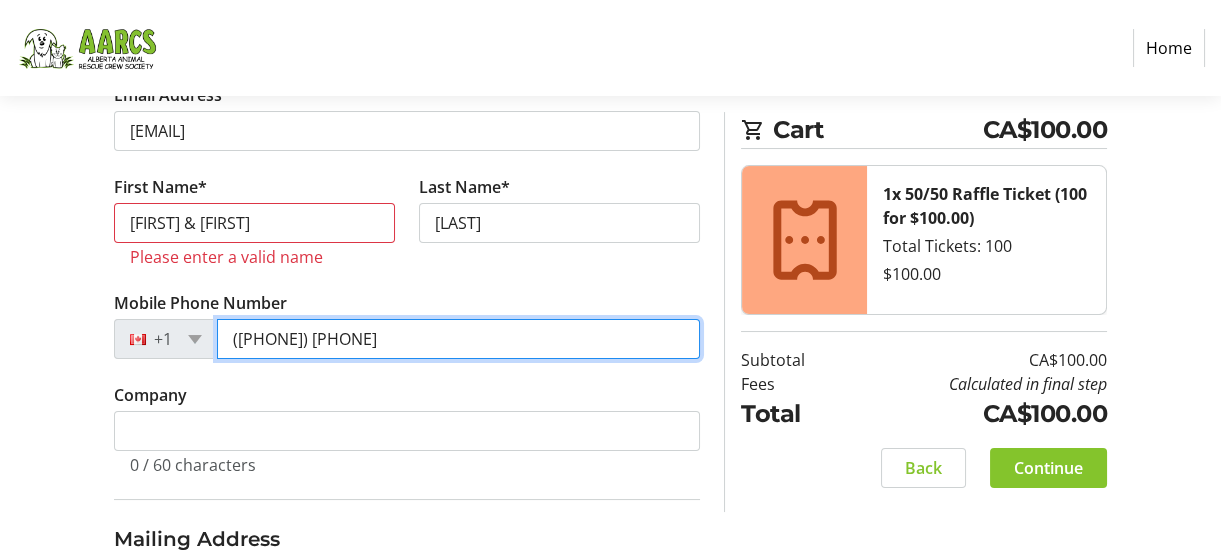 type on "([PHONE]) [PHONE]" 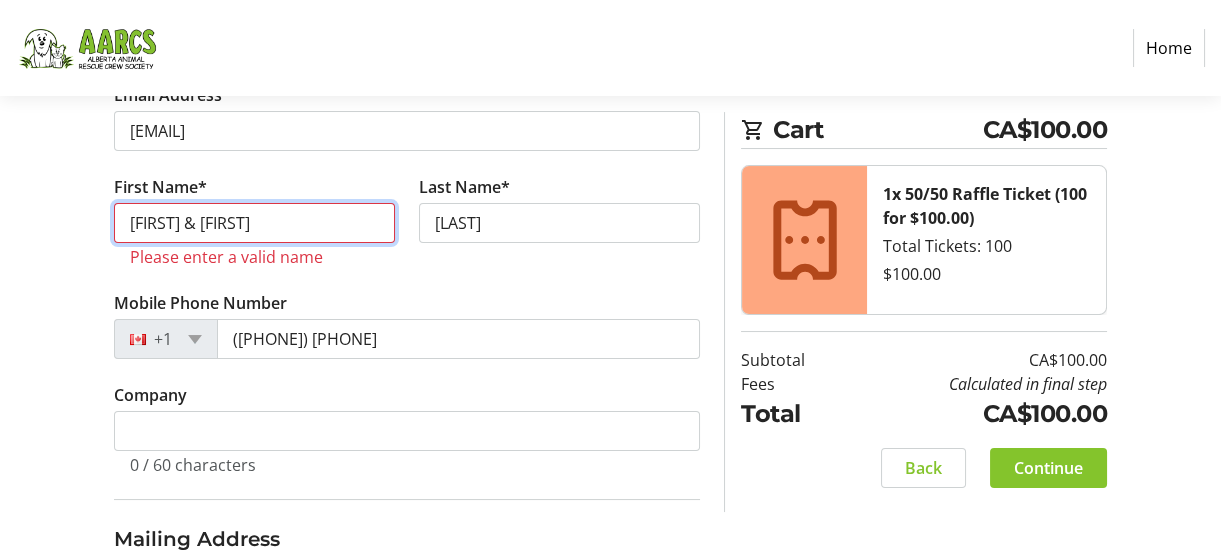 click on "[FIRST] & [FIRST]" at bounding box center (254, 223) 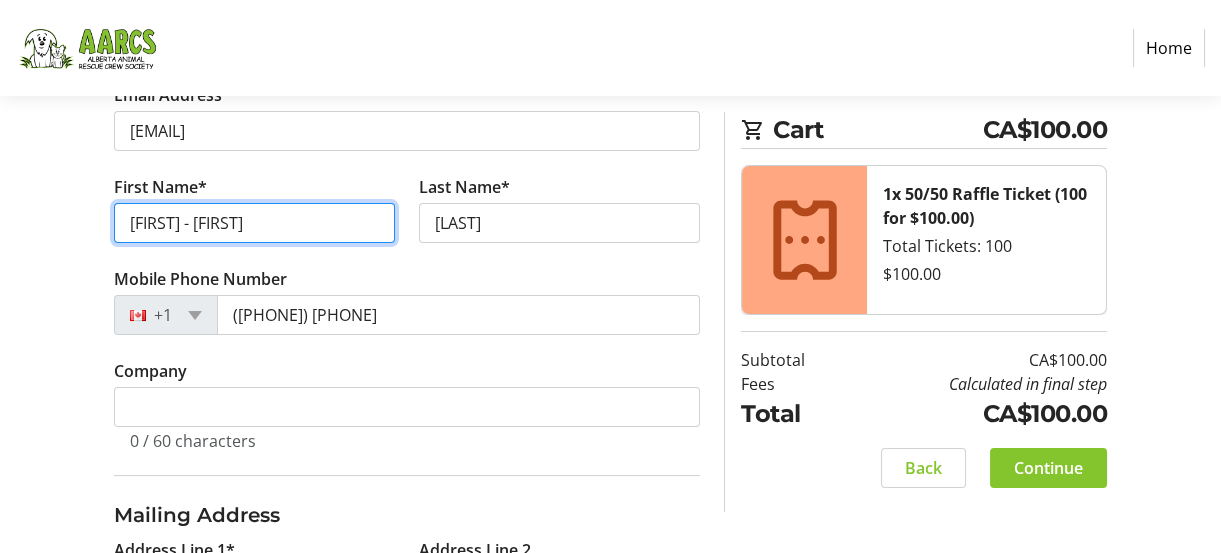 click on "[FIRST] - [FIRST]" at bounding box center (254, 223) 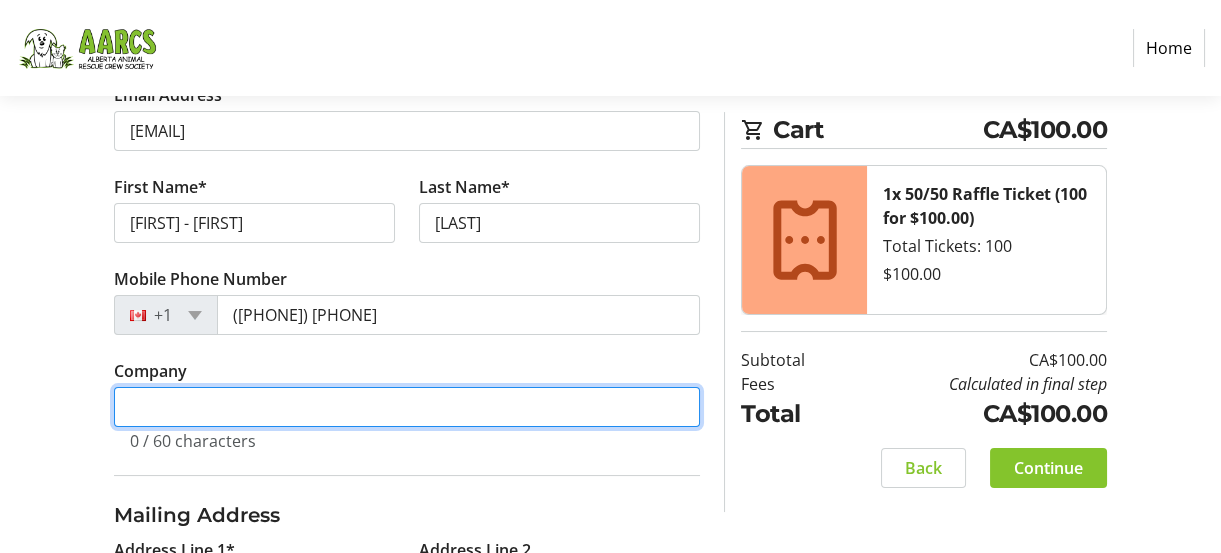 click on "Company" at bounding box center (407, 407) 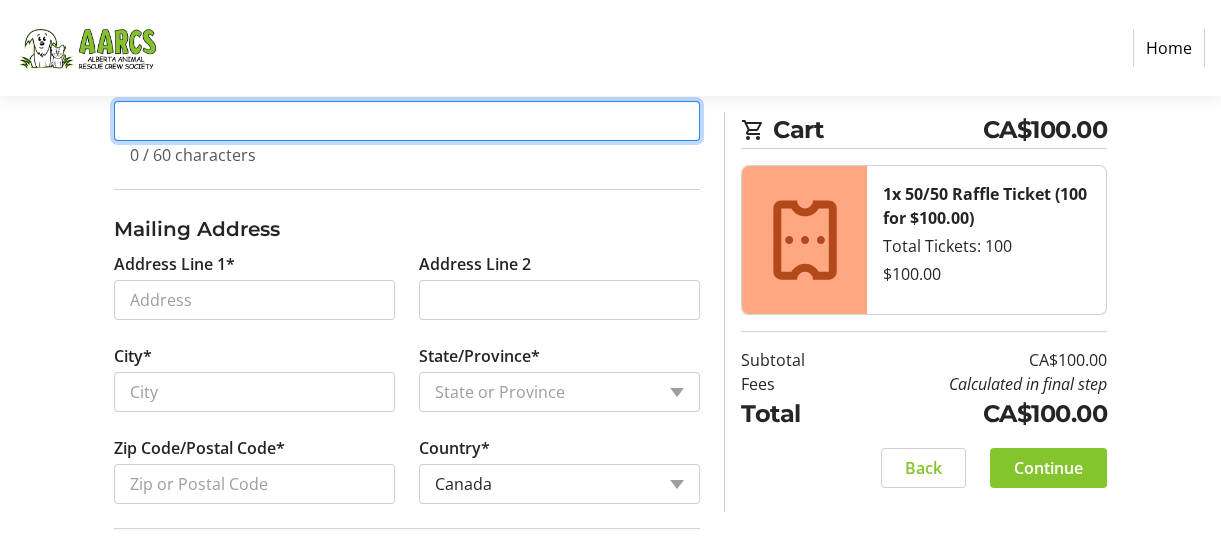 scroll, scrollTop: 740, scrollLeft: 0, axis: vertical 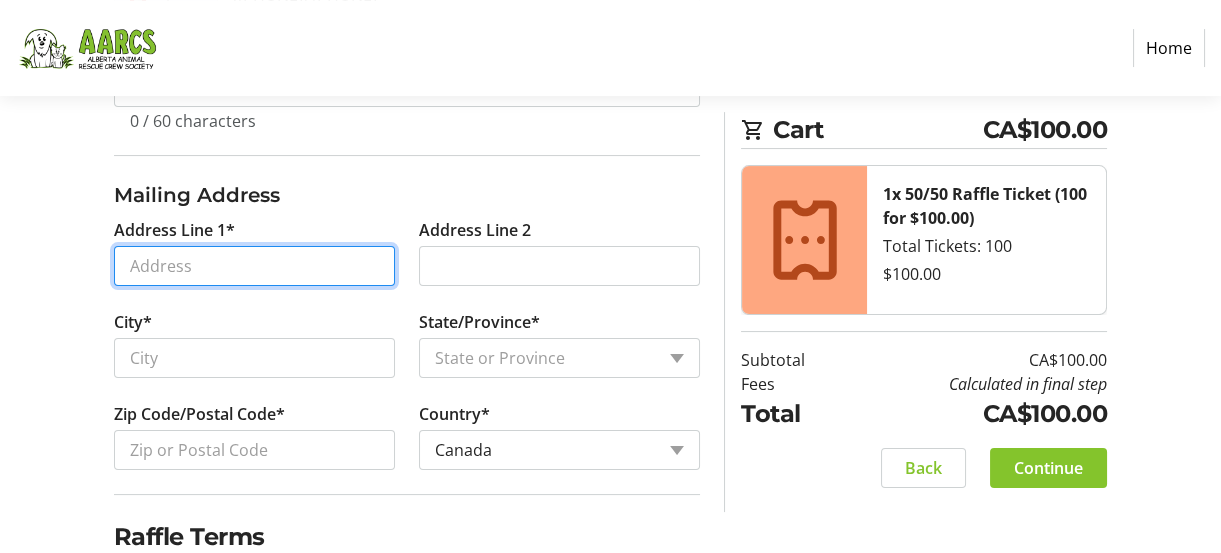 click on "Address Line 1*" at bounding box center (254, 266) 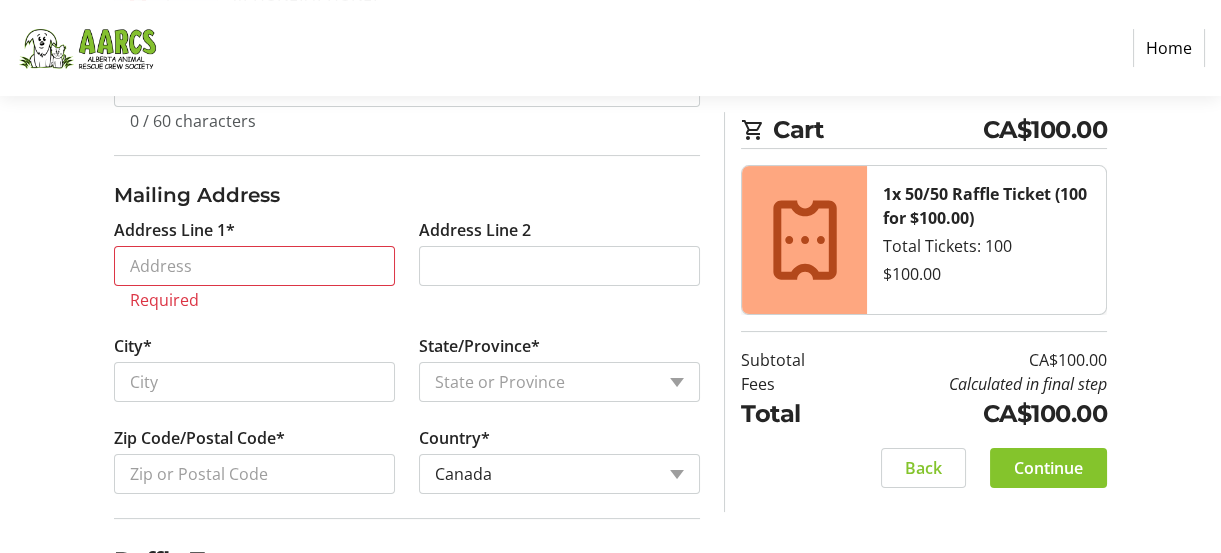 click on "Contact Information Email Address* [EMAIL] First Name* [FIRST] - [FIRST] Last Name* [LAST]  Mobile Phone Number  +1 ([PHONE]) [PHONE]  Company  0 / 60 characters Mailing Address  Address Line 1*  Required  Address Line 2   City*   State/Province*  State or Province   Alberta   British Columbia   Manitoba   New Brunswick   Newfoundland and Labrador   Nova Scotia   Ontario   Prince Edward Island   Quebec   Saskatchewan   Northwest Territories   Nunavut   Yukon   Zip Code/Postal Code*   Country*  Country Country  Afghanistan   Åland Islands   Albania   Algeria   American Samoa   Andorra   Angola   Anguilla   Antarctica   Antigua and Barbuda   Argentina   Armenia   Aruba   Australia   Austria   Azerbaijan   The Bahamas   Bahrain   Bangladesh   Barbados   Belarus   Belgium   Belize   Benin   Bermuda   Bhutan   Bolivia   Bonaire   Bosnia and Herzegovina   Botswana   Bouvet Island   Brazil   Brunei   Bulgaria" 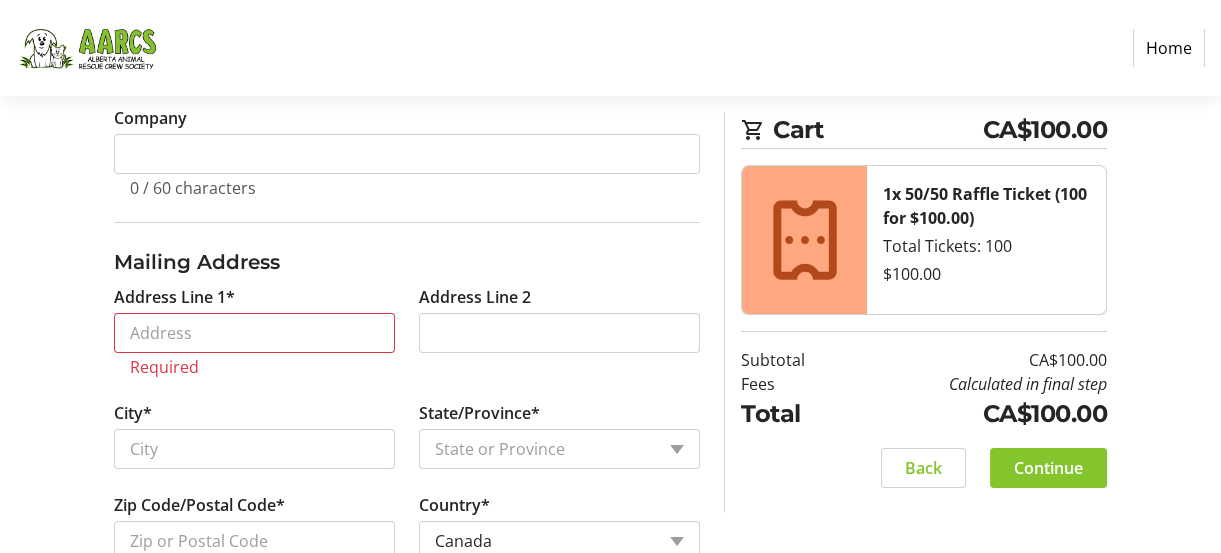 scroll, scrollTop: 740, scrollLeft: 0, axis: vertical 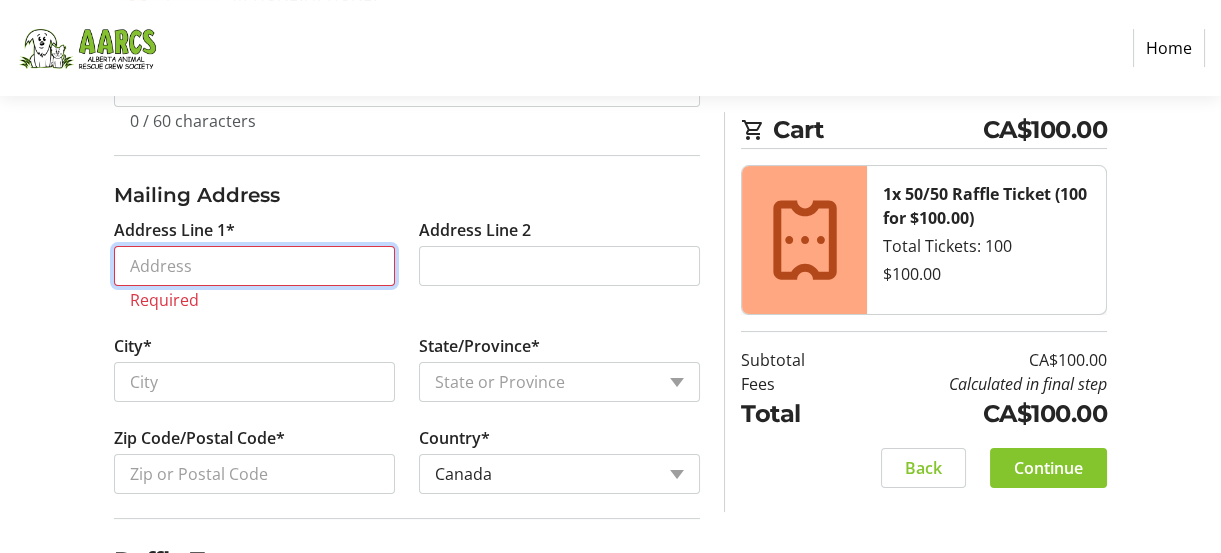 click on "Address Line 1*" at bounding box center (254, 266) 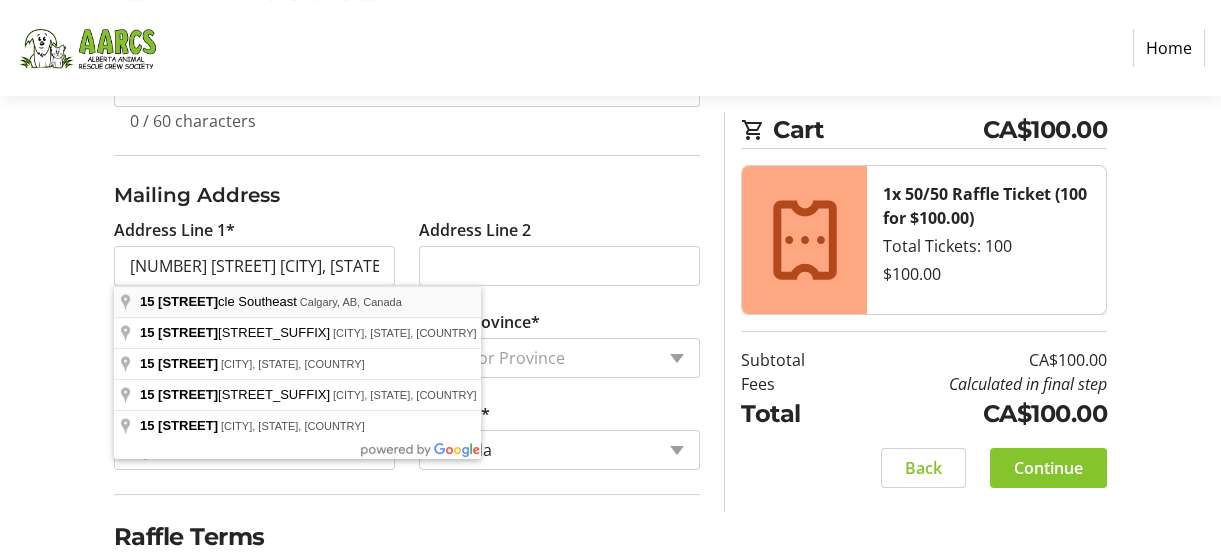 type on "[NUMBER] [STREET]" 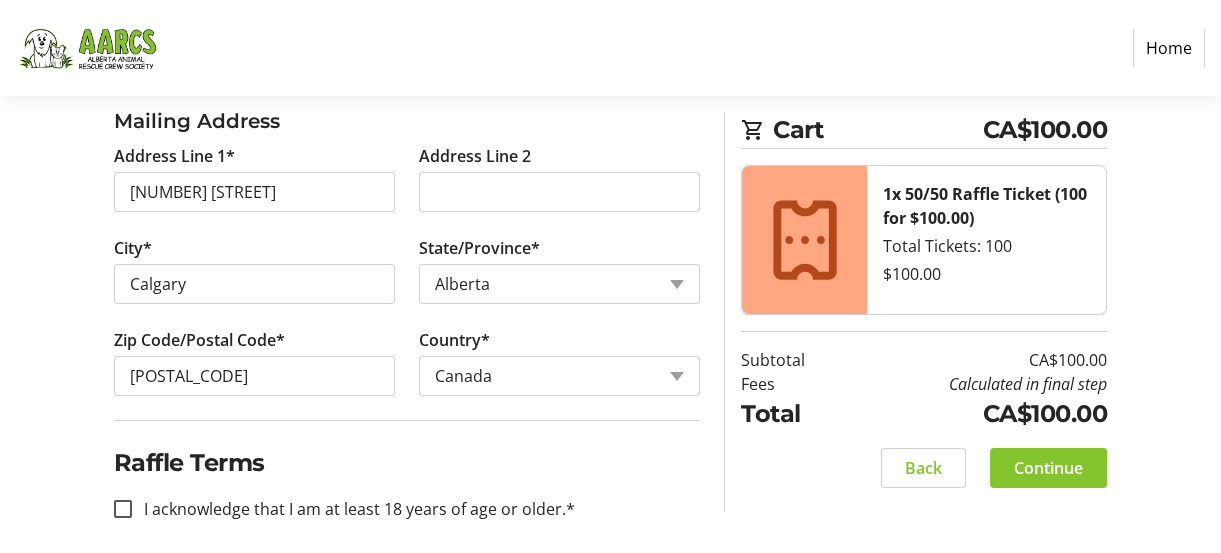 scroll, scrollTop: 828, scrollLeft: 0, axis: vertical 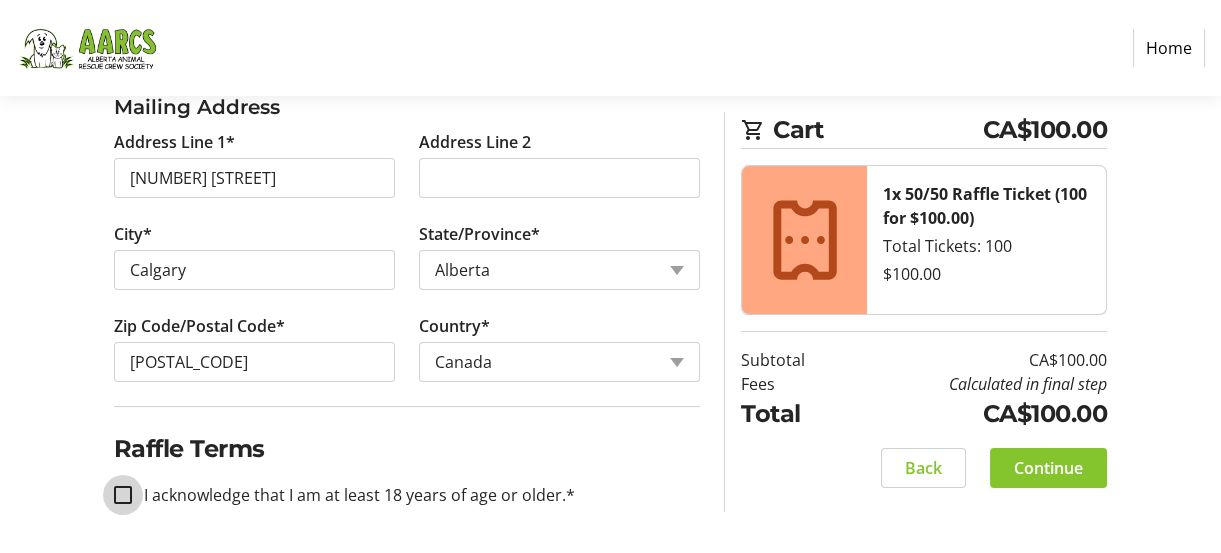click on "I acknowledge that I am at least 18 years of age or older.*" at bounding box center (123, 495) 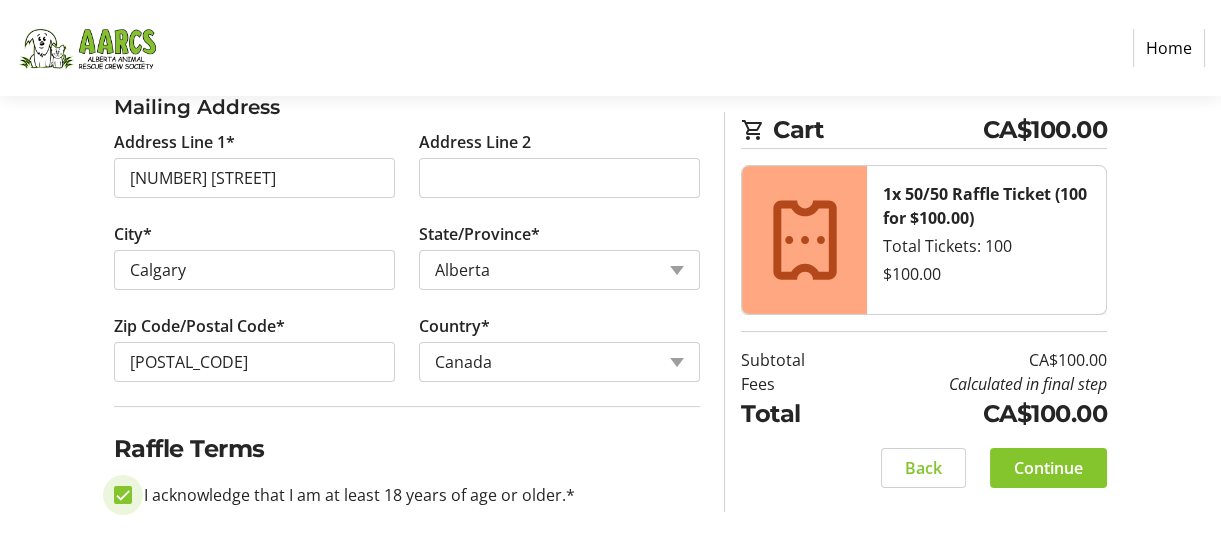 checkbox on "true" 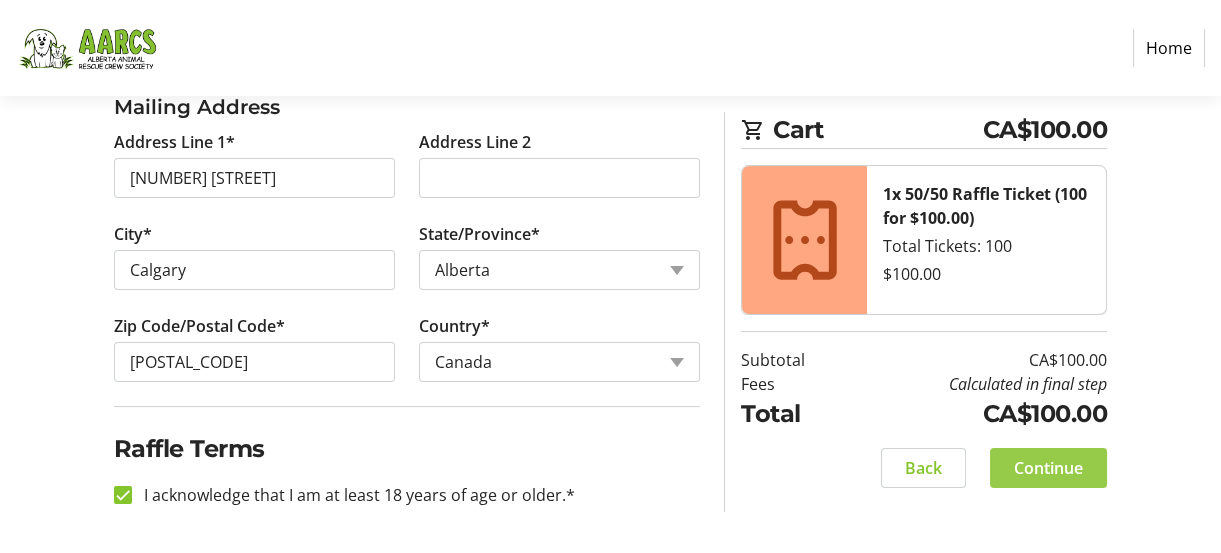 click 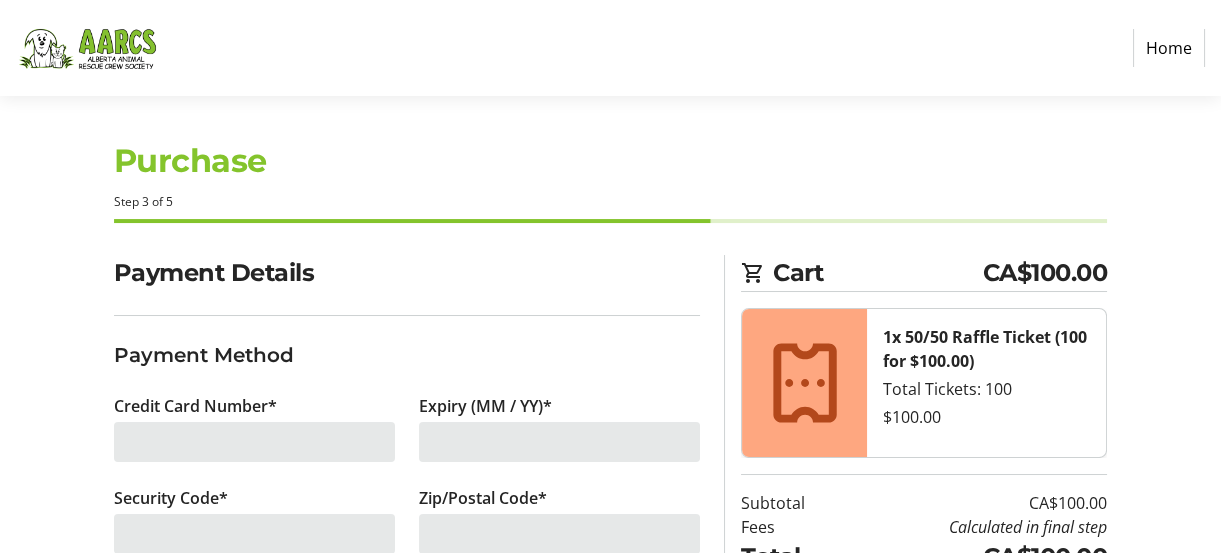 scroll, scrollTop: 0, scrollLeft: 0, axis: both 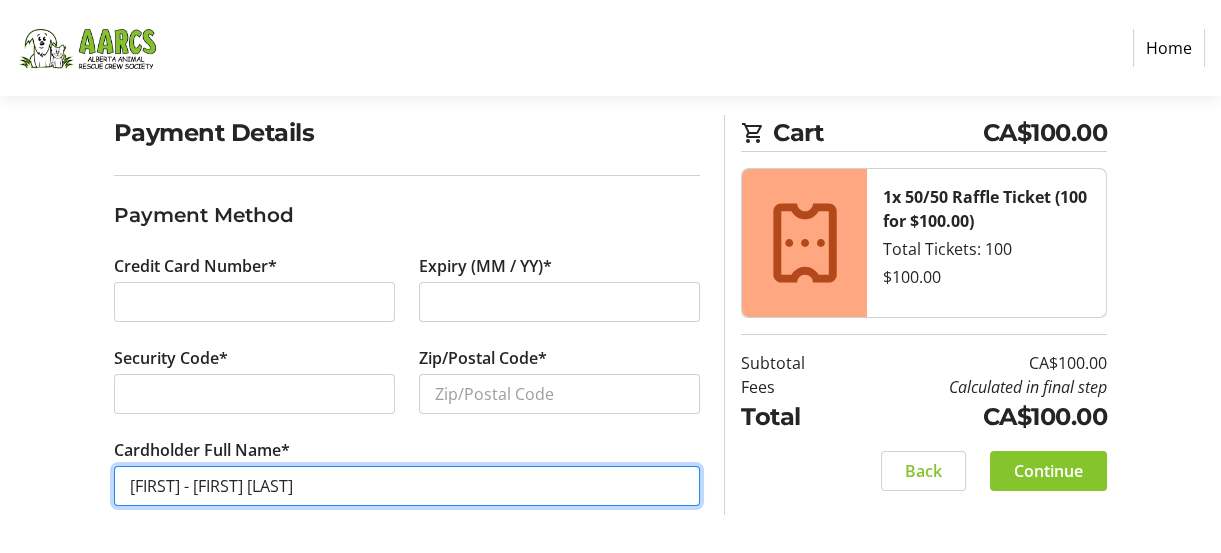 click on "[FIRST] - [FIRST] [LAST]" at bounding box center [407, 486] 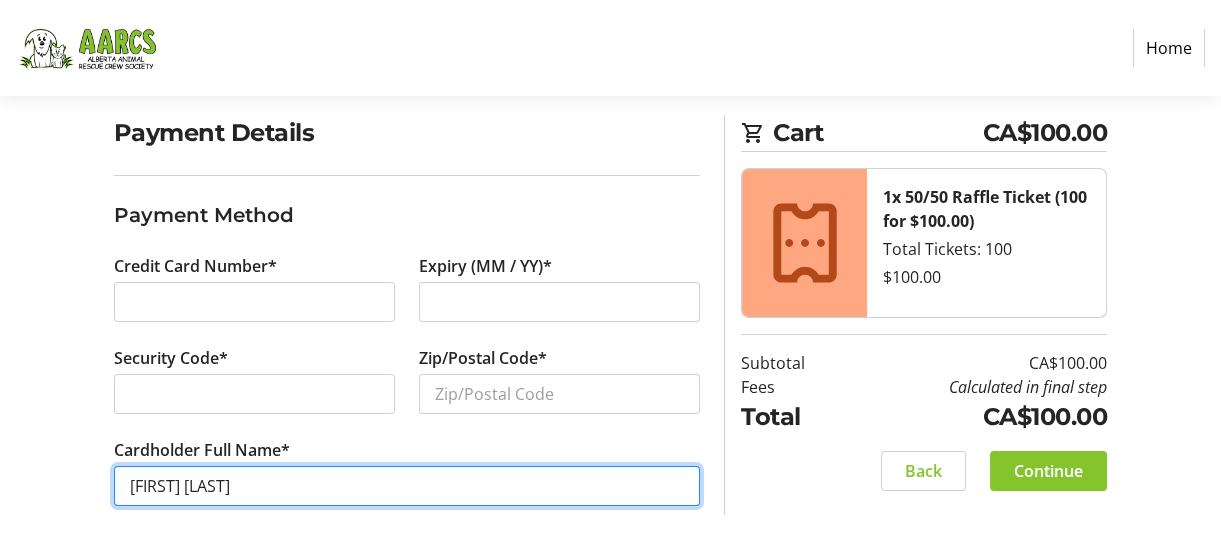 type on "[FIRST] [LAST]" 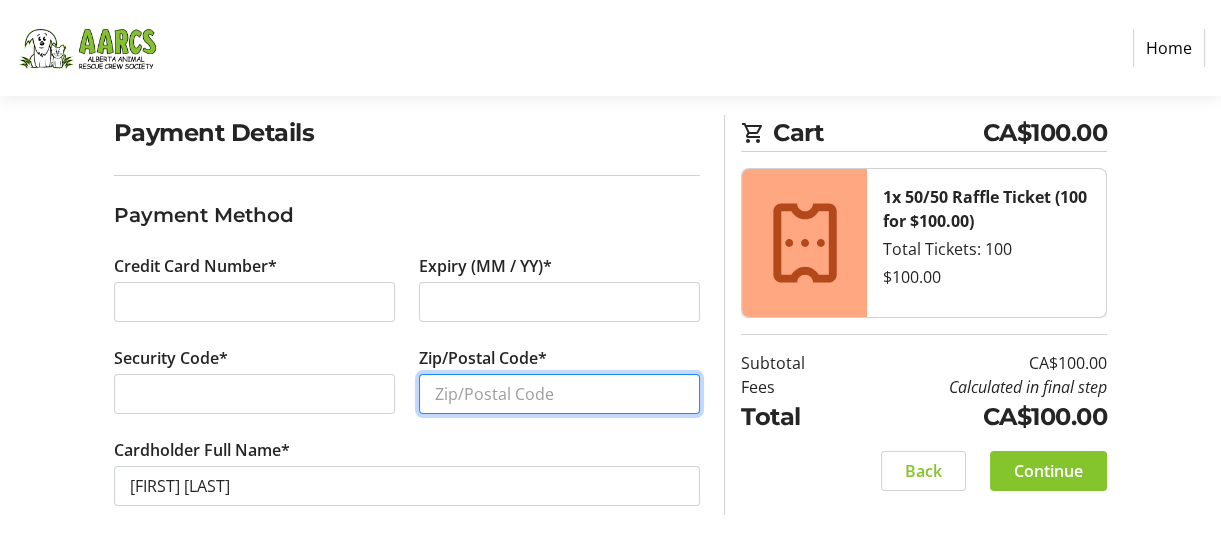 click on "Zip/Postal Code*" at bounding box center (559, 394) 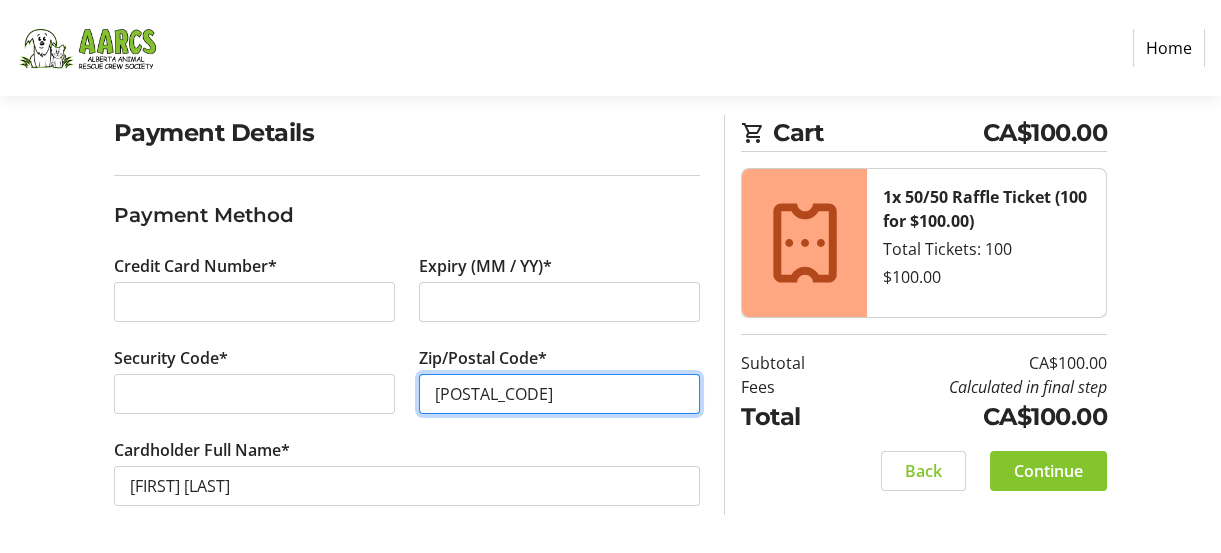 type on "[POSTAL_CODE]" 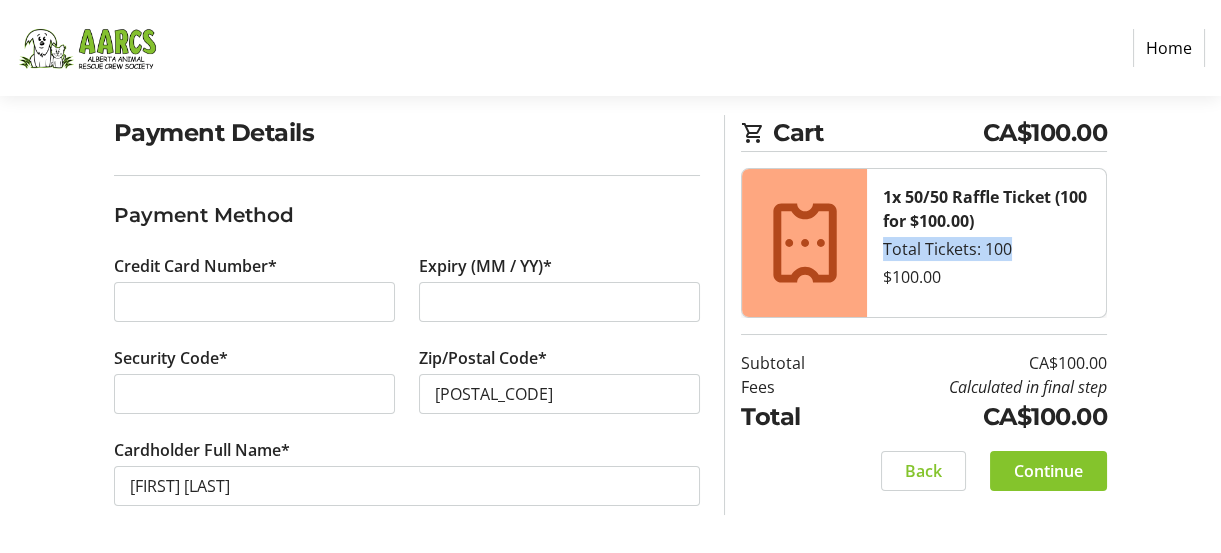 drag, startPoint x: 1220, startPoint y: 209, endPoint x: 1221, endPoint y: 243, distance: 34.0147 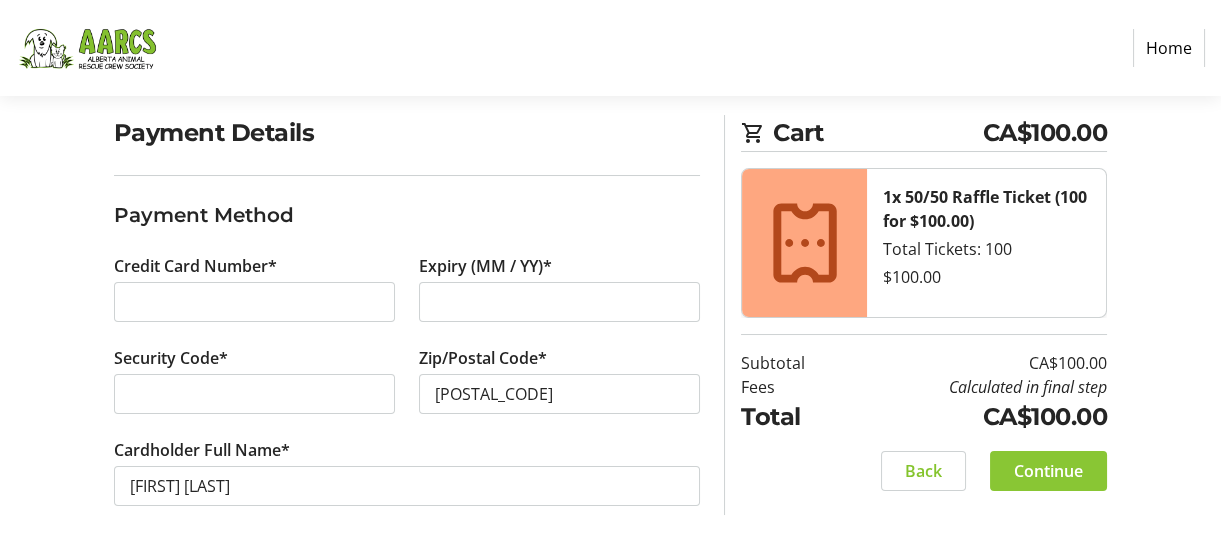 click 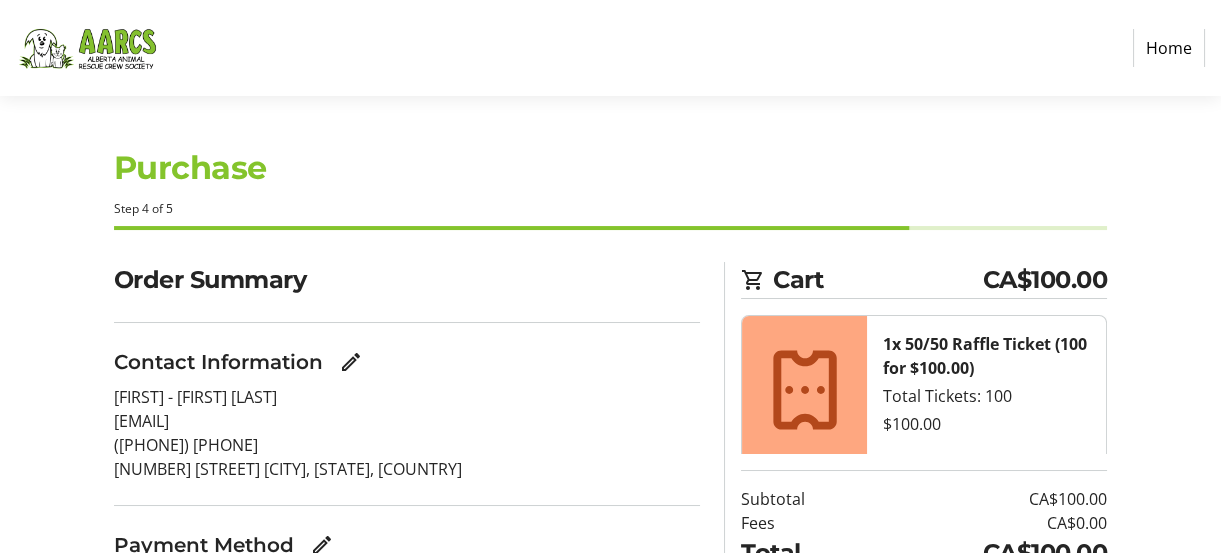 scroll, scrollTop: 0, scrollLeft: 0, axis: both 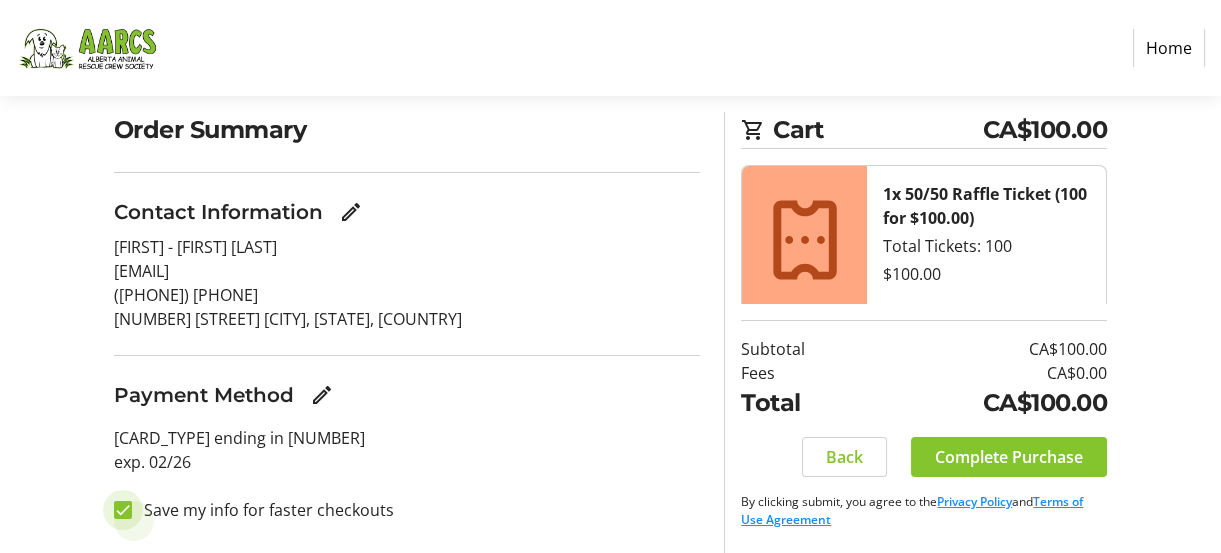 click on "Save my info for faster checkouts" at bounding box center (123, 510) 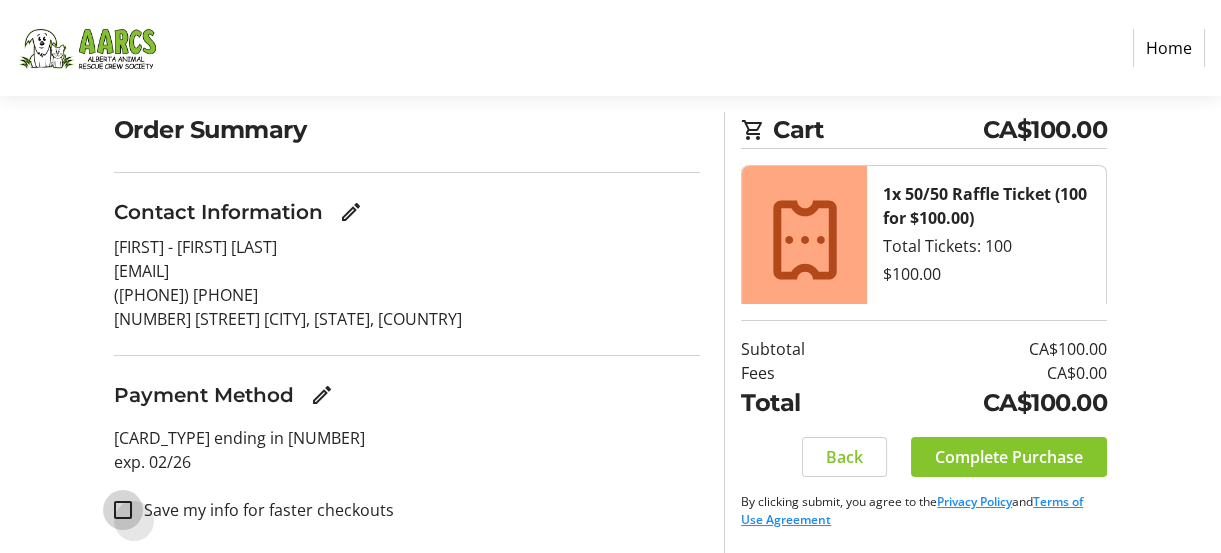 checkbox on "false" 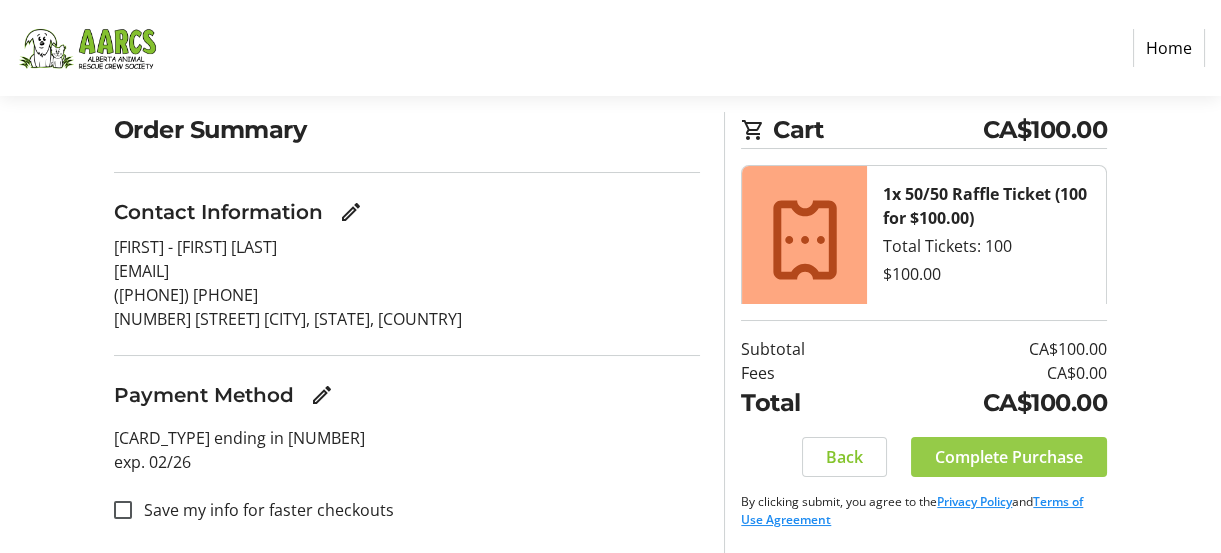 click 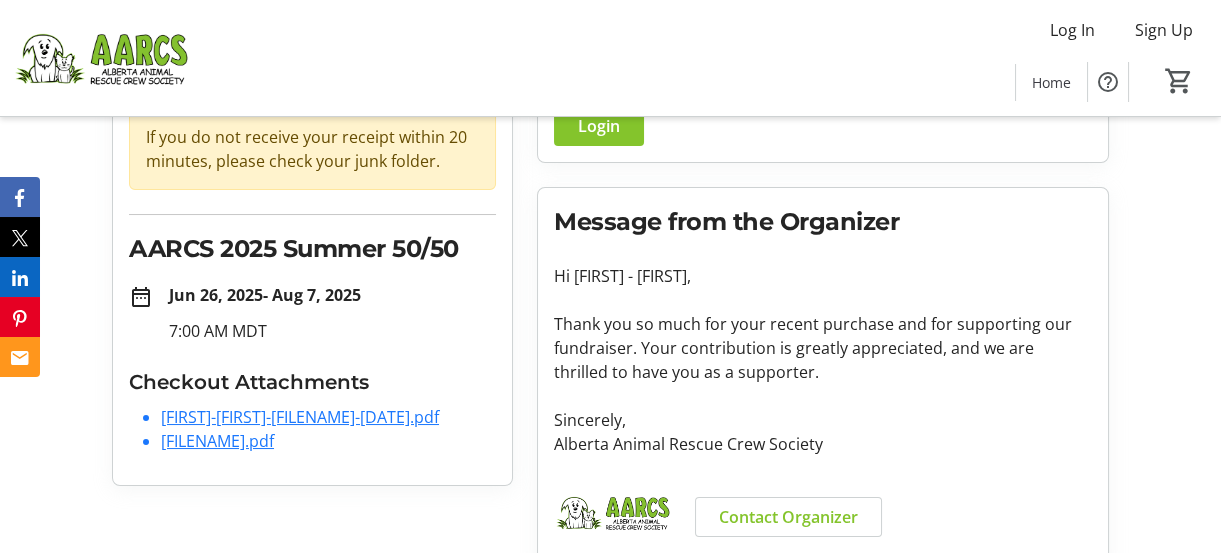 scroll, scrollTop: 200, scrollLeft: 0, axis: vertical 